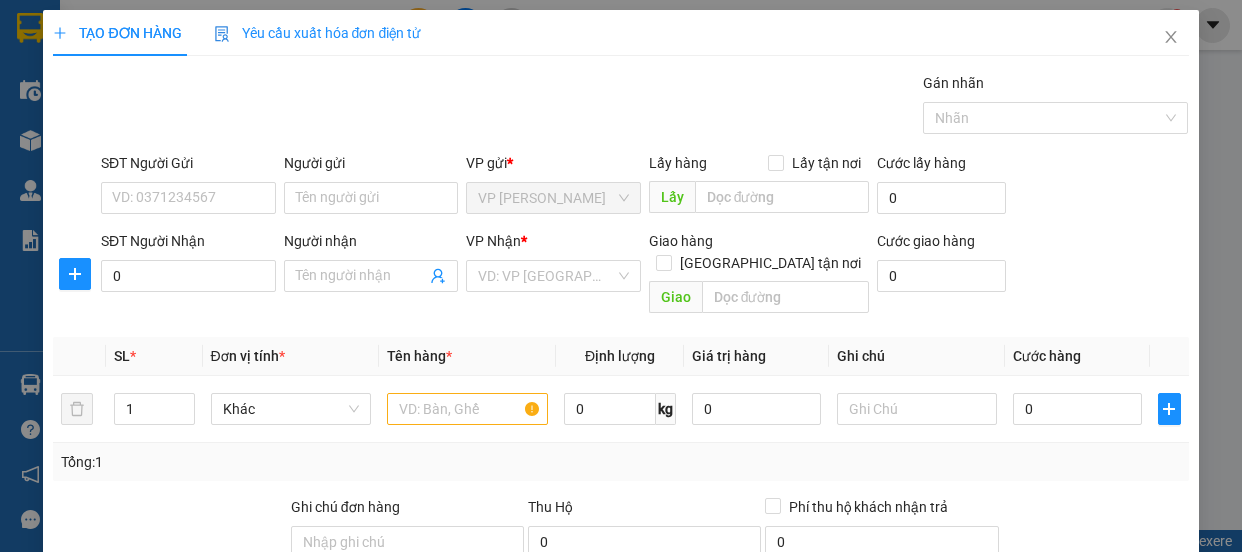 scroll, scrollTop: 0, scrollLeft: 0, axis: both 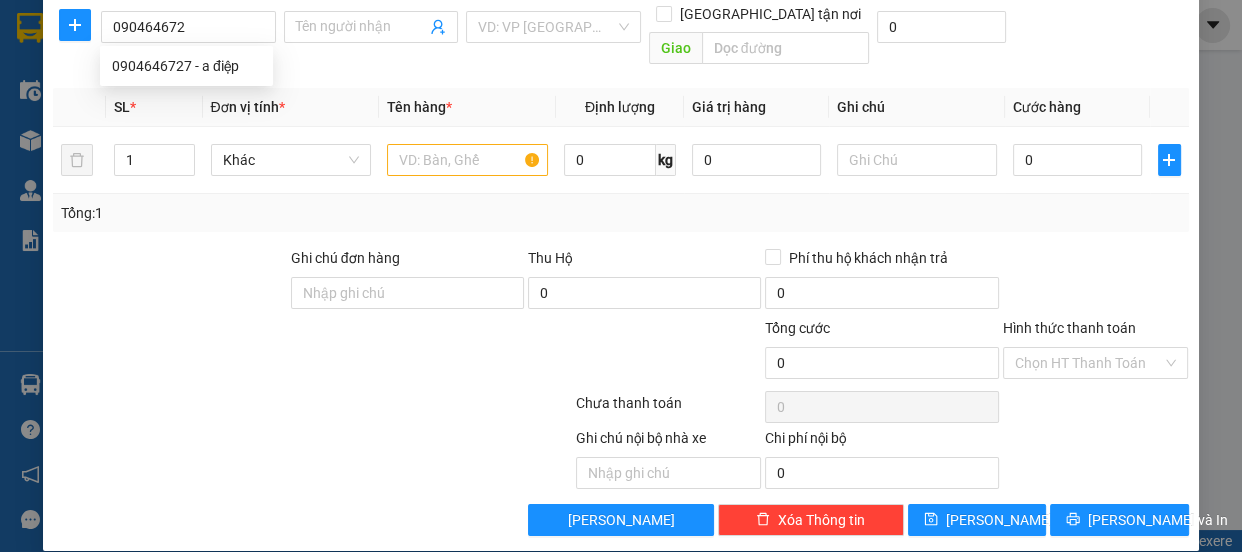 type on "0904646727" 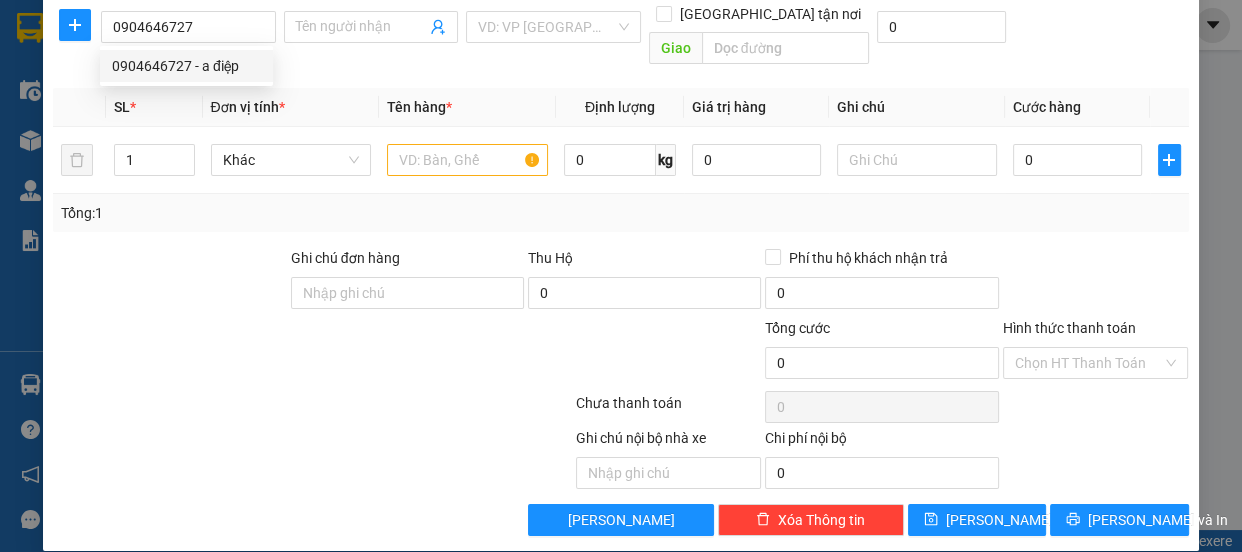 click on "0904646727 - a điệp" at bounding box center [186, 66] 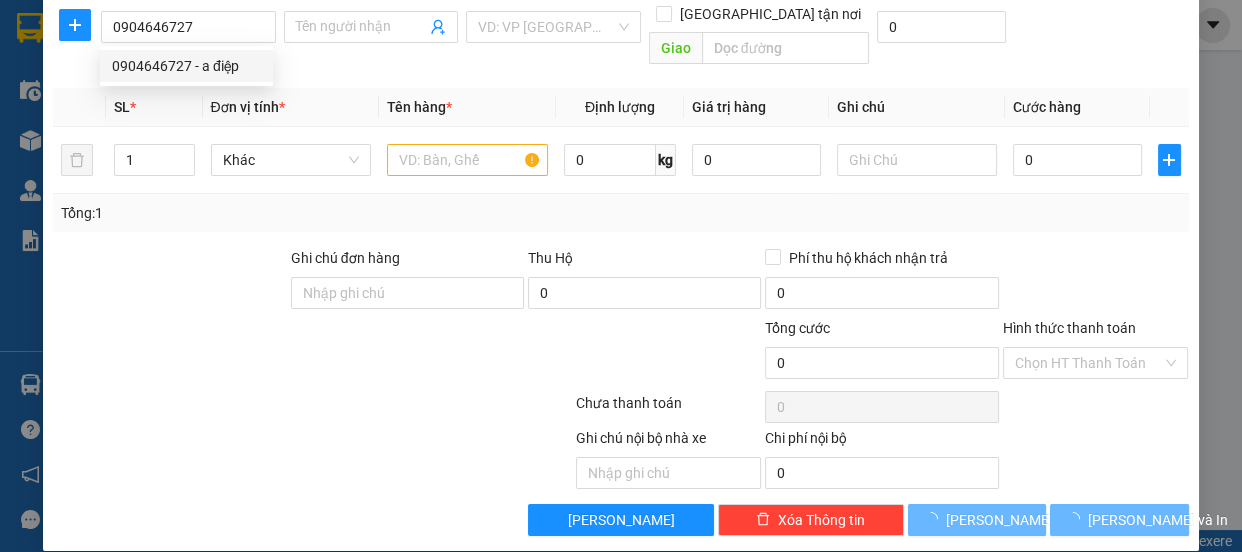 type on "a điệp" 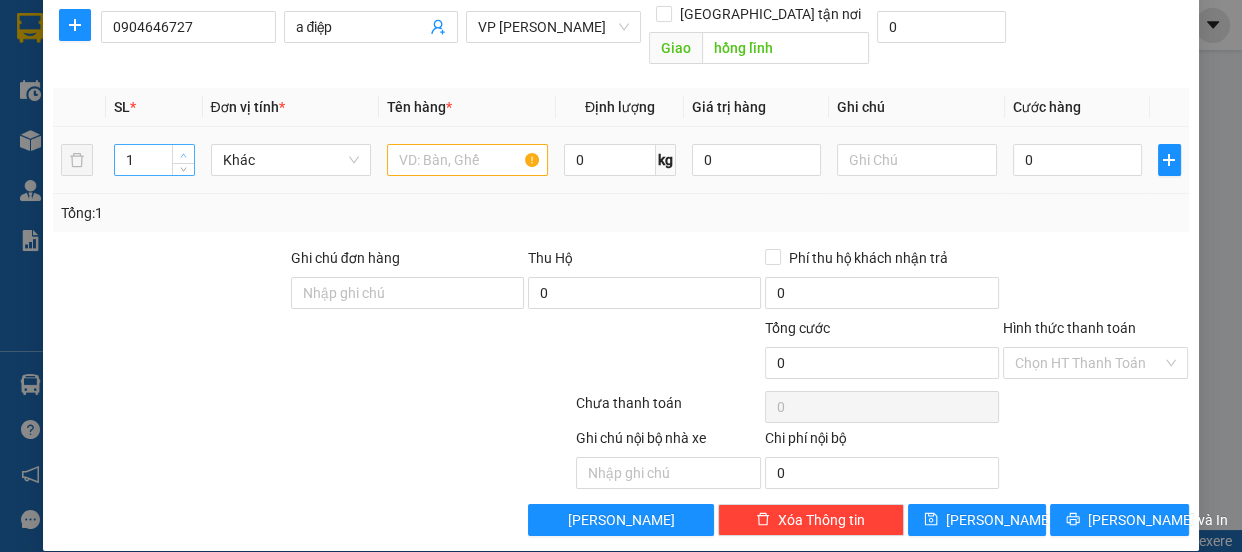 type on "0904646727" 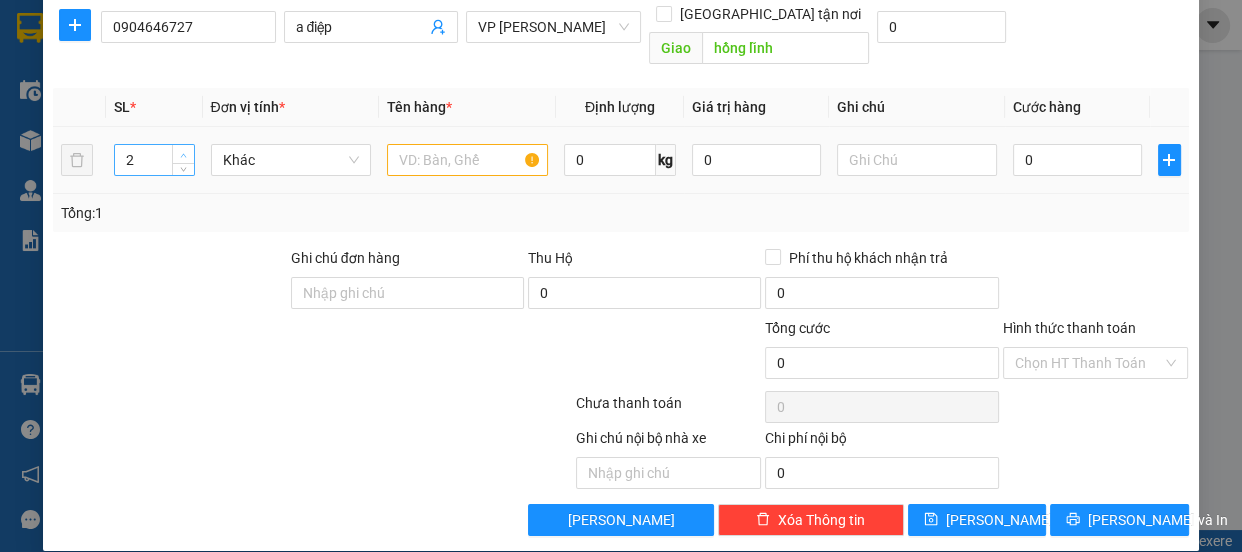 click 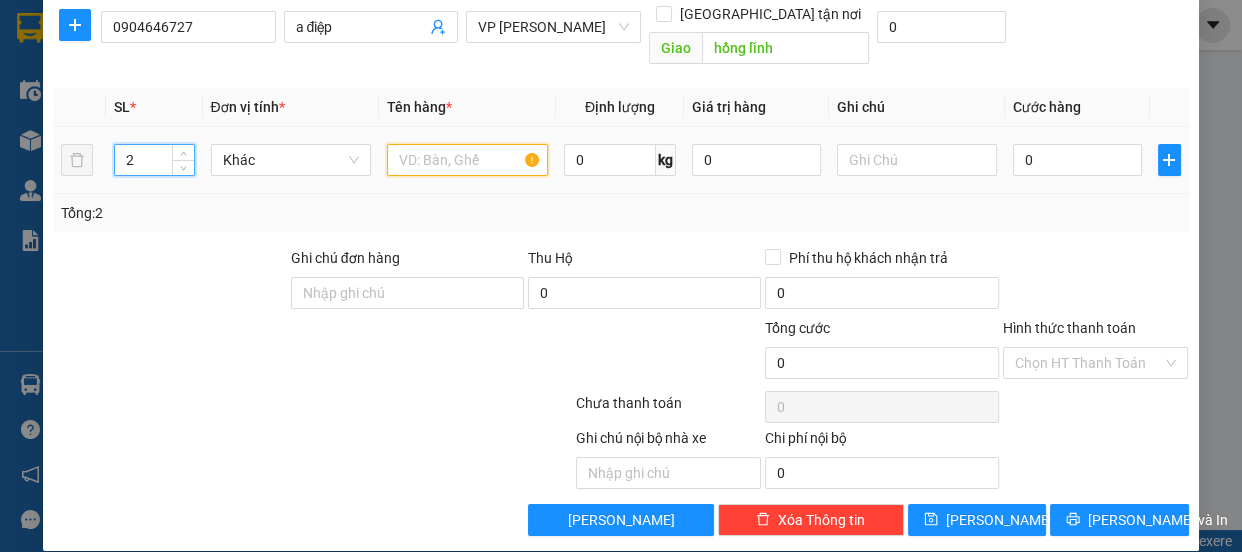 click at bounding box center (467, 160) 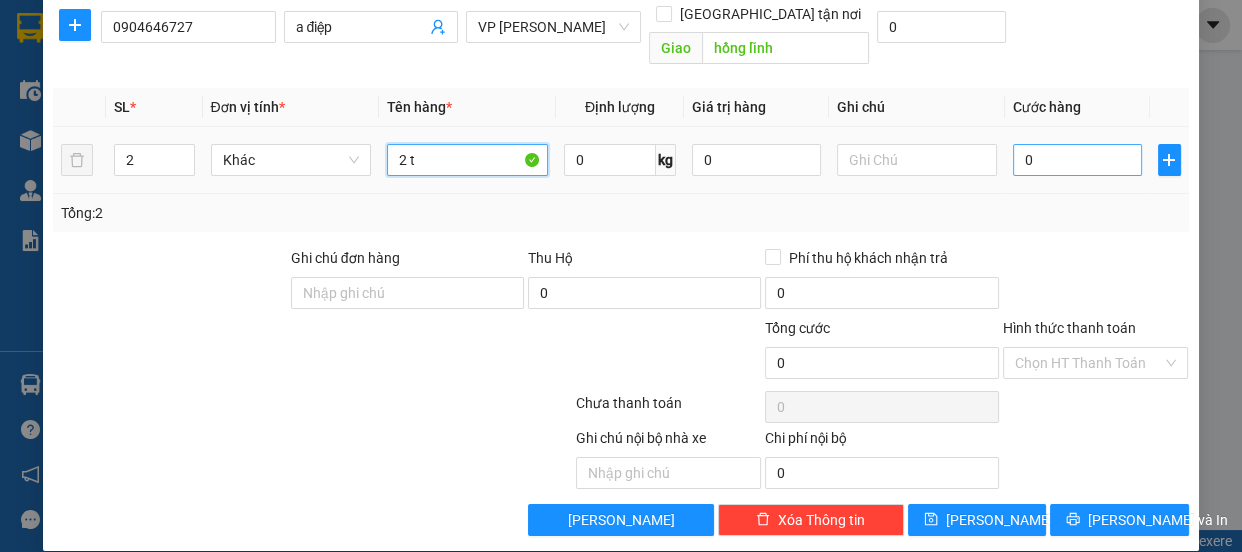 type on "2 t" 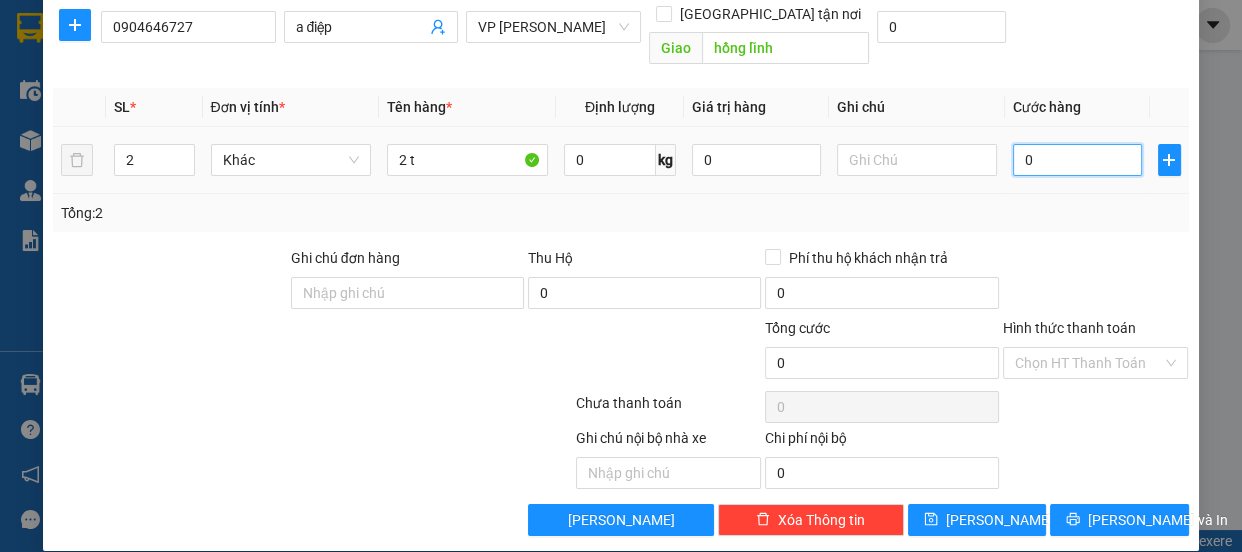 click on "0" at bounding box center (1077, 160) 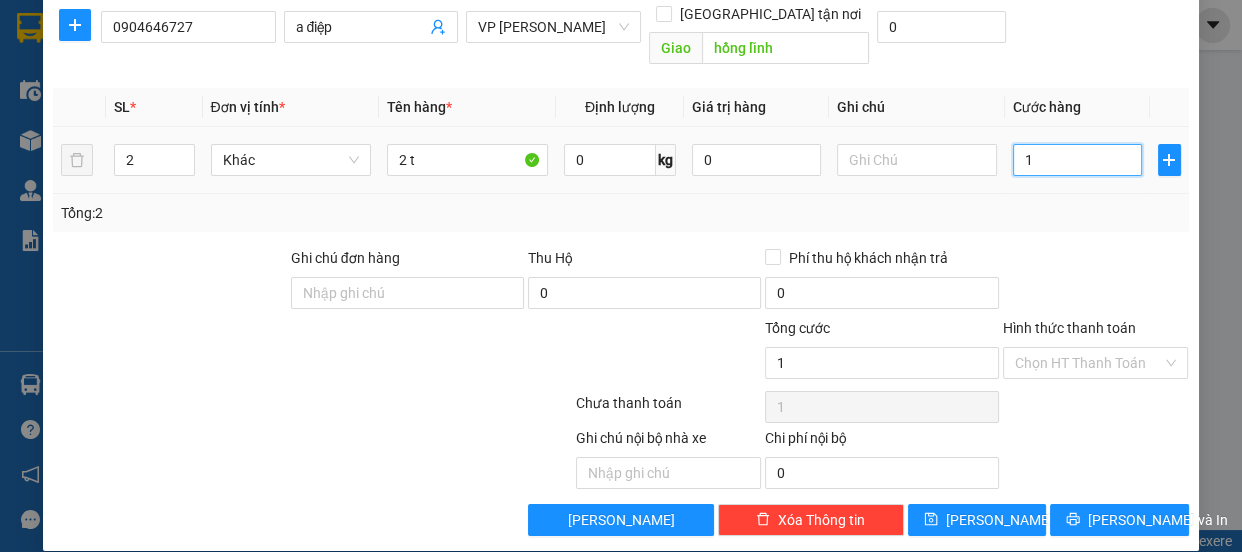 type on "10" 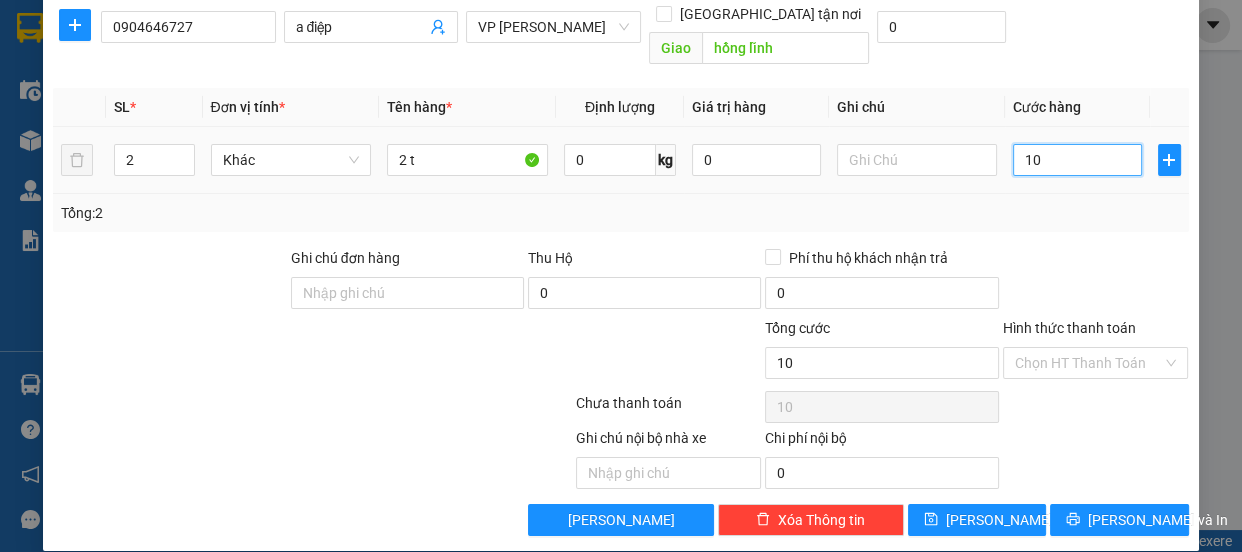 type on "100" 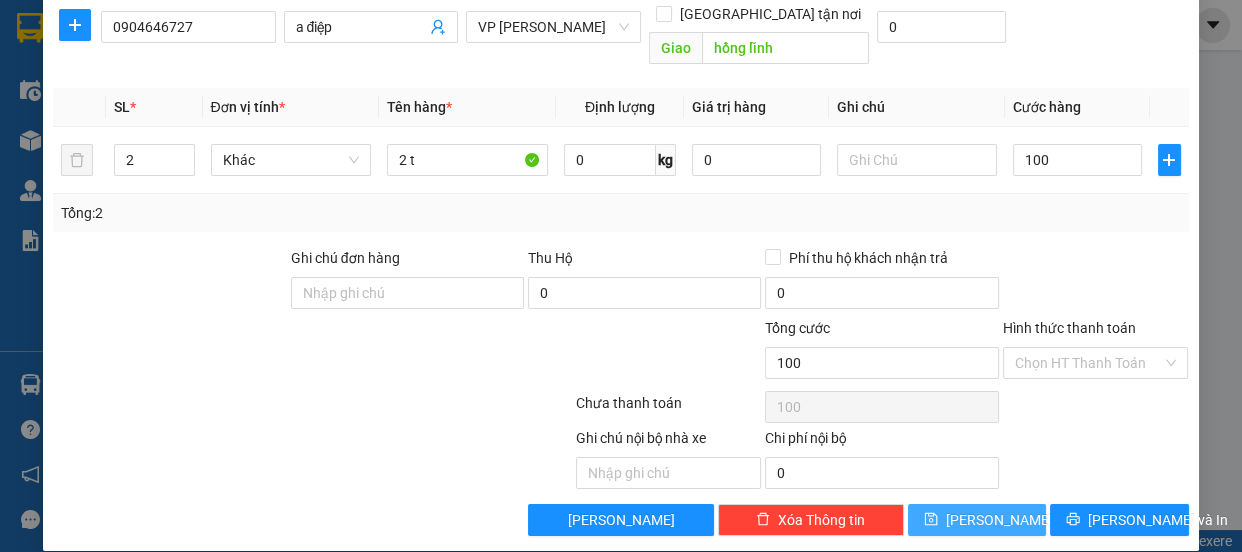 type on "100.000" 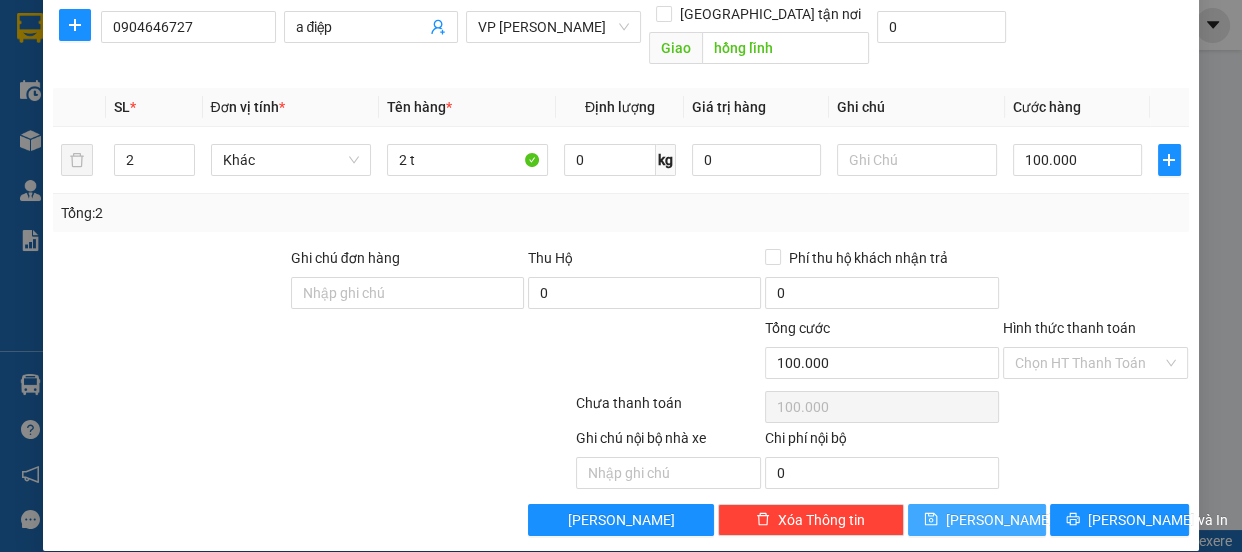 click on "[PERSON_NAME]" at bounding box center (999, 520) 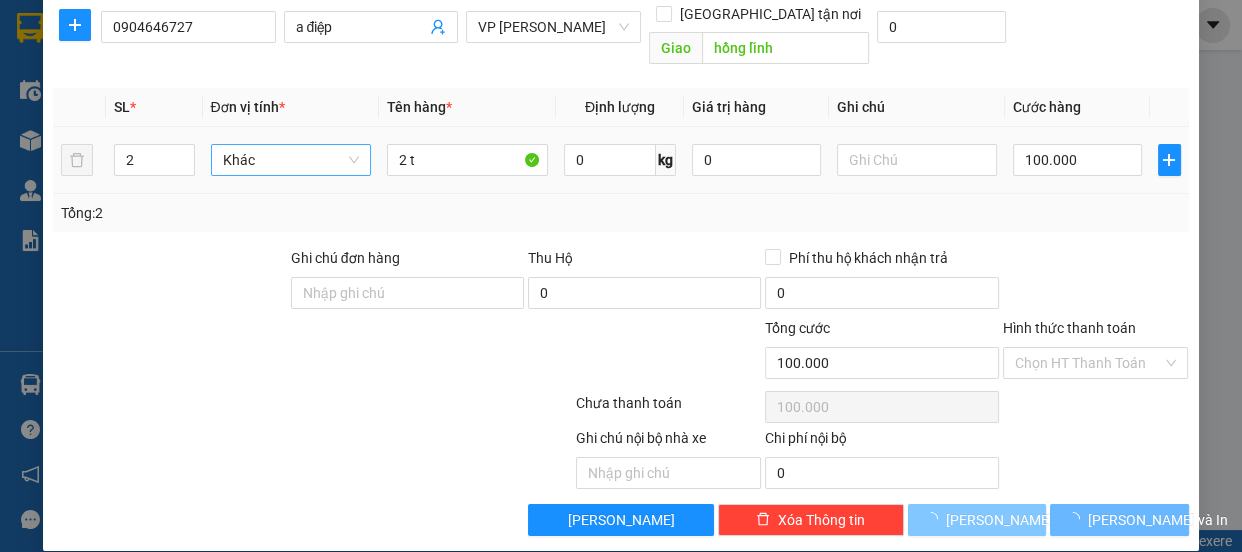 type 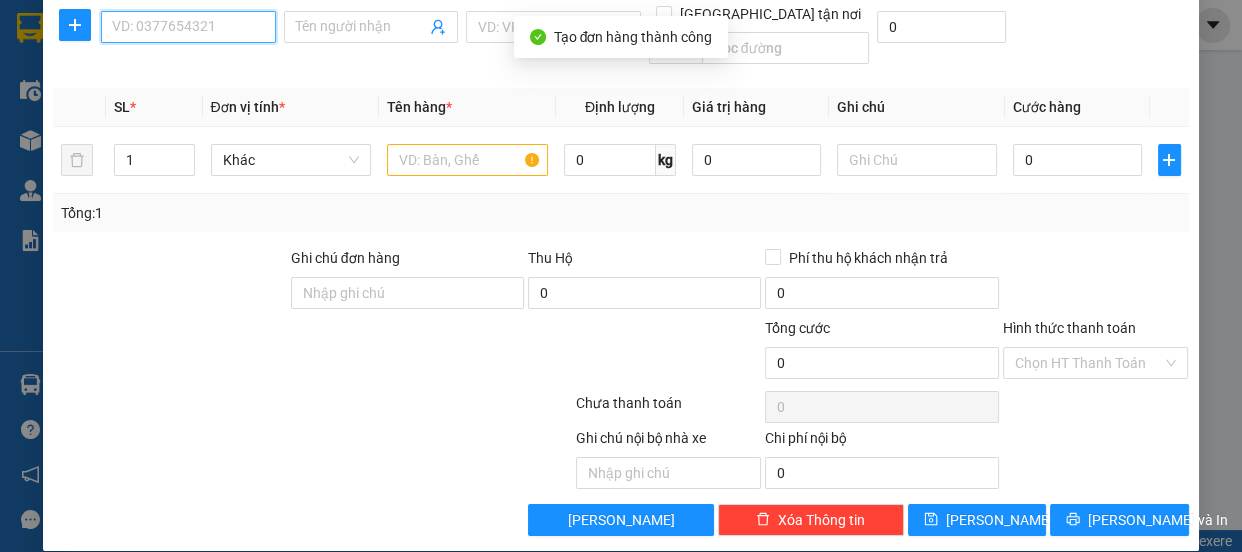 click on "SĐT Người Nhận" at bounding box center [188, 27] 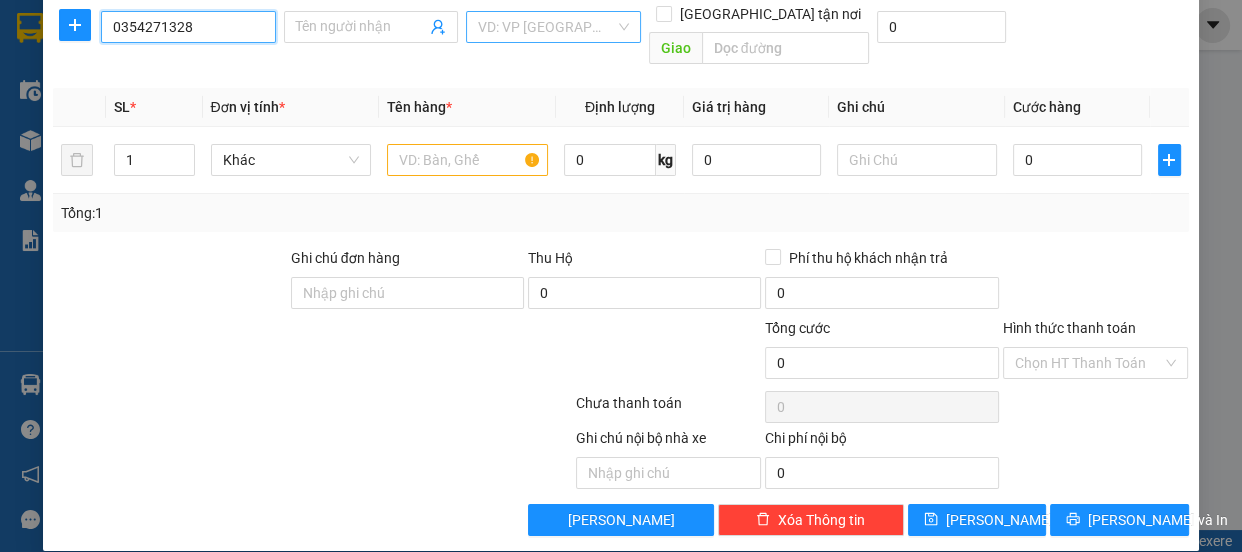 type on "0354271328" 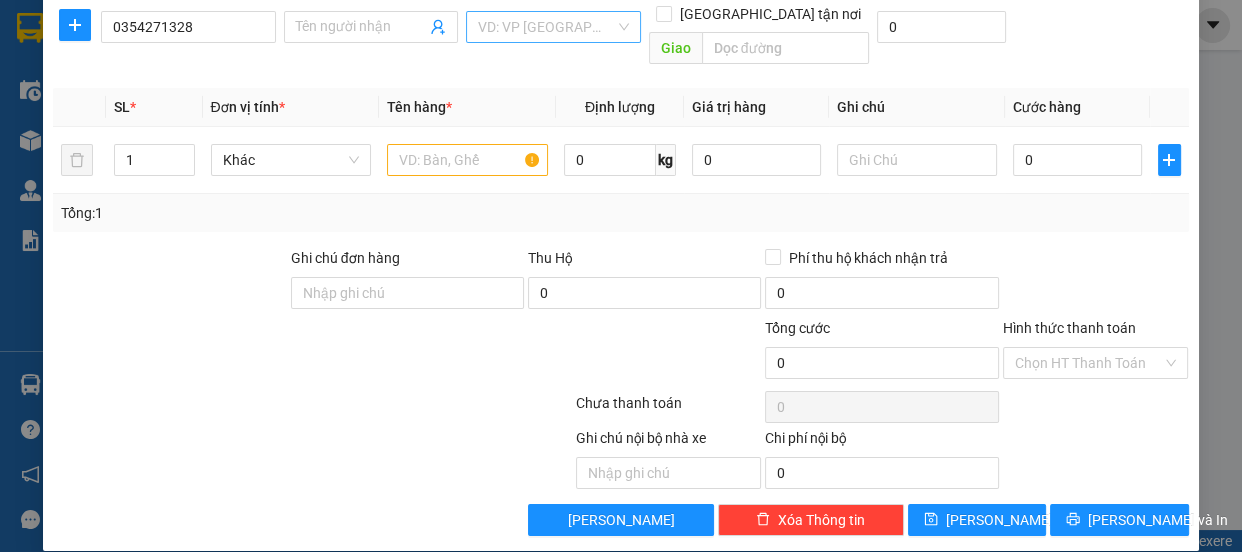 click at bounding box center [546, 27] 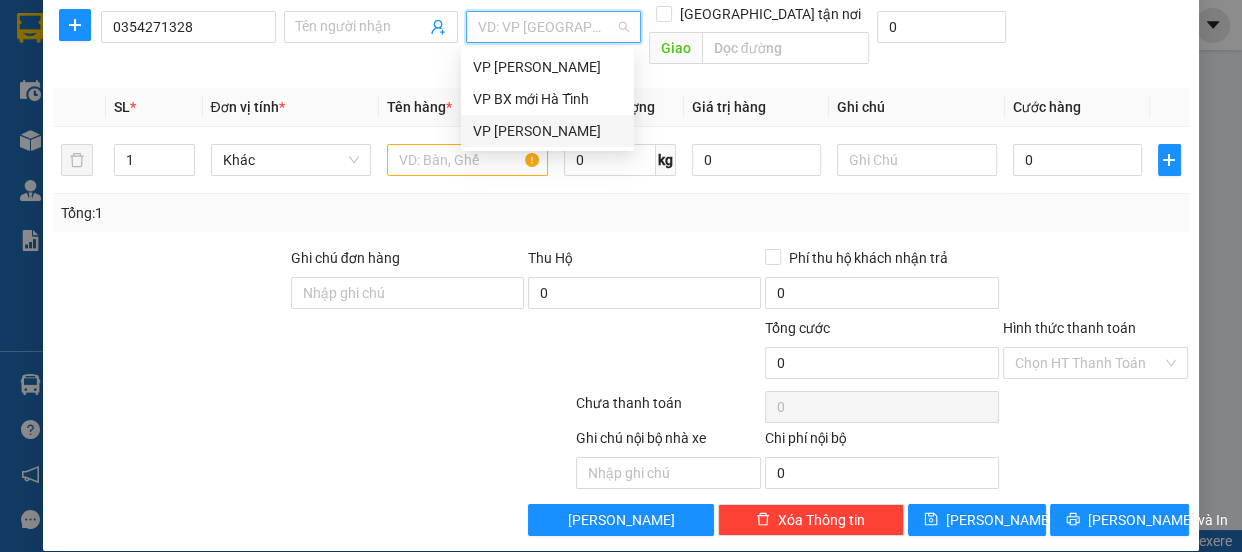 click on "VP [PERSON_NAME]" at bounding box center (547, 131) 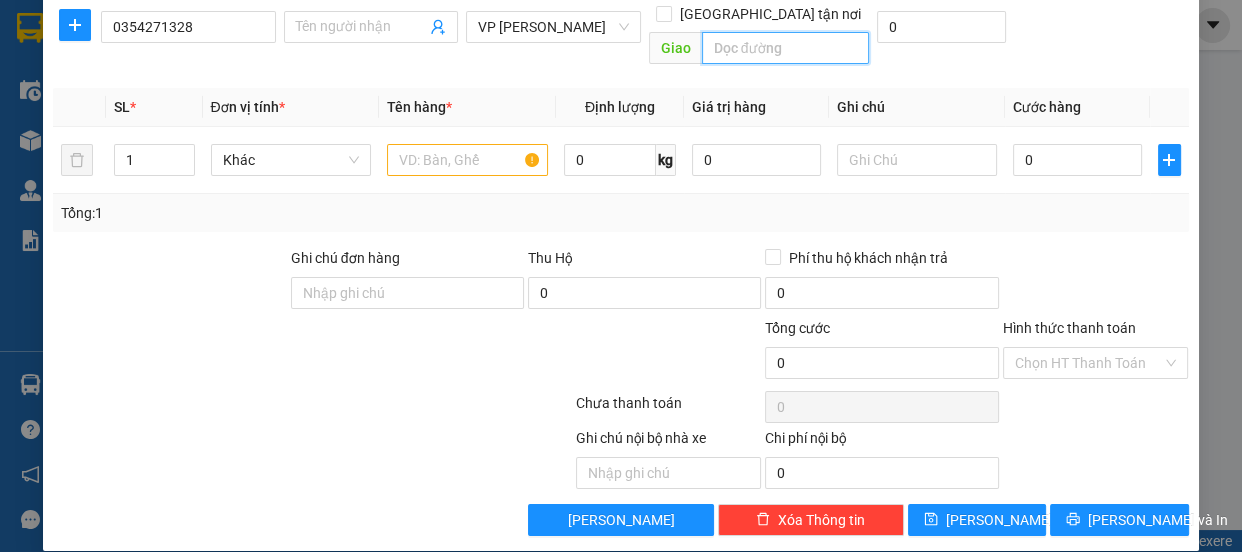 click at bounding box center (785, 48) 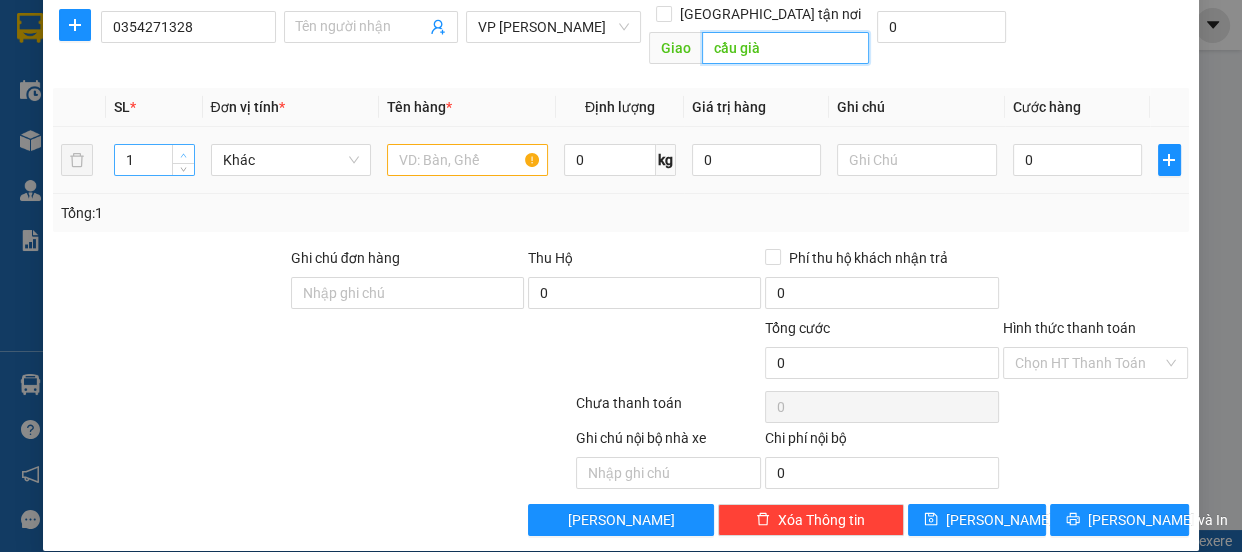 type on "cầu già" 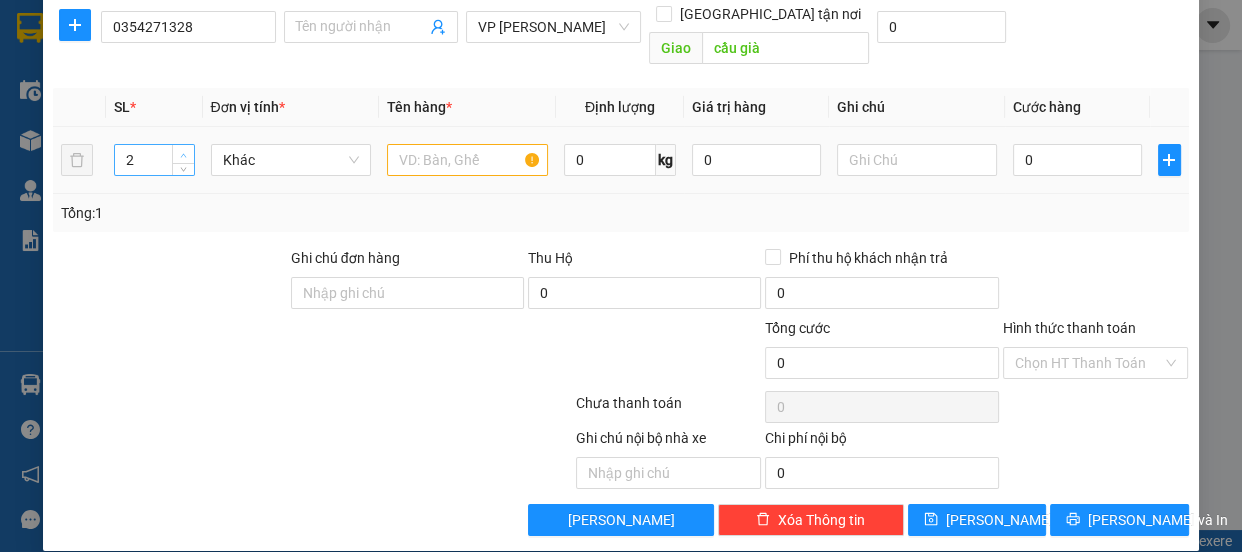 click at bounding box center (183, 154) 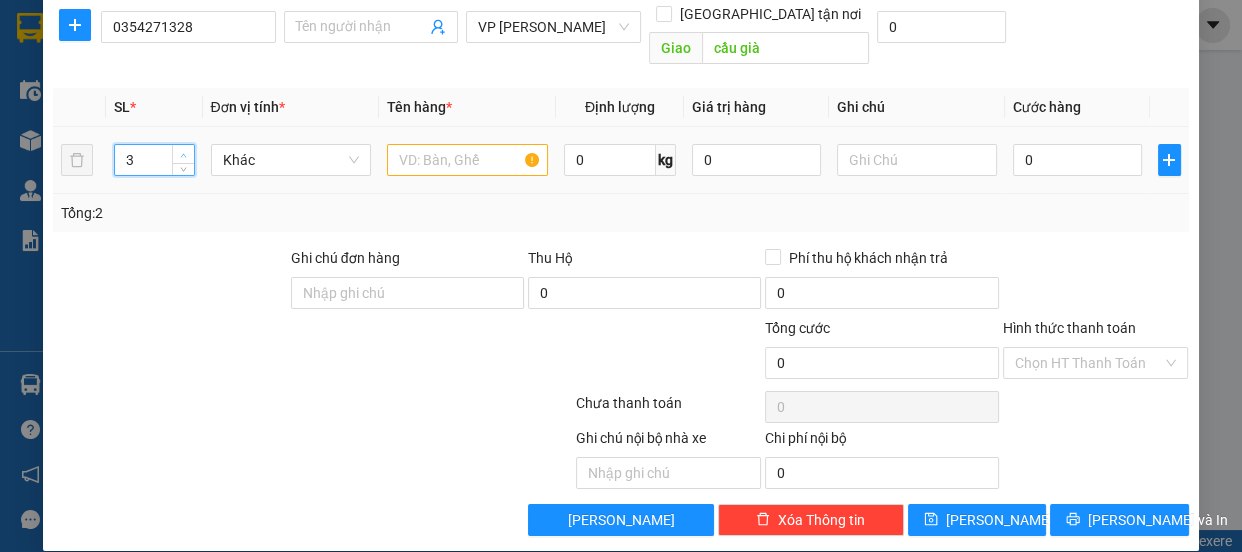 click at bounding box center (183, 154) 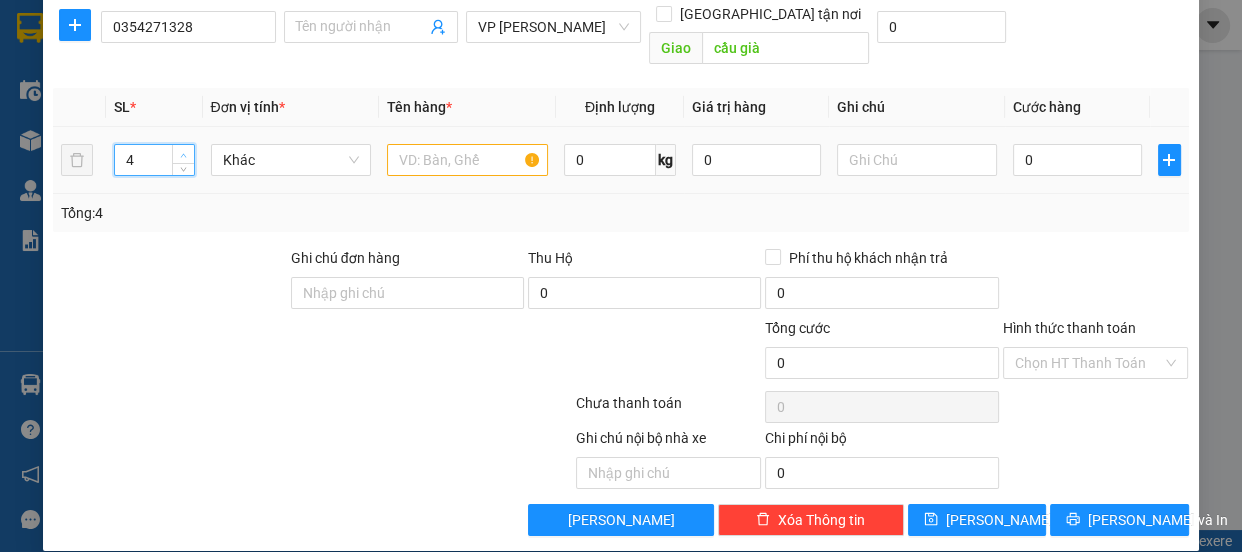 click at bounding box center (183, 154) 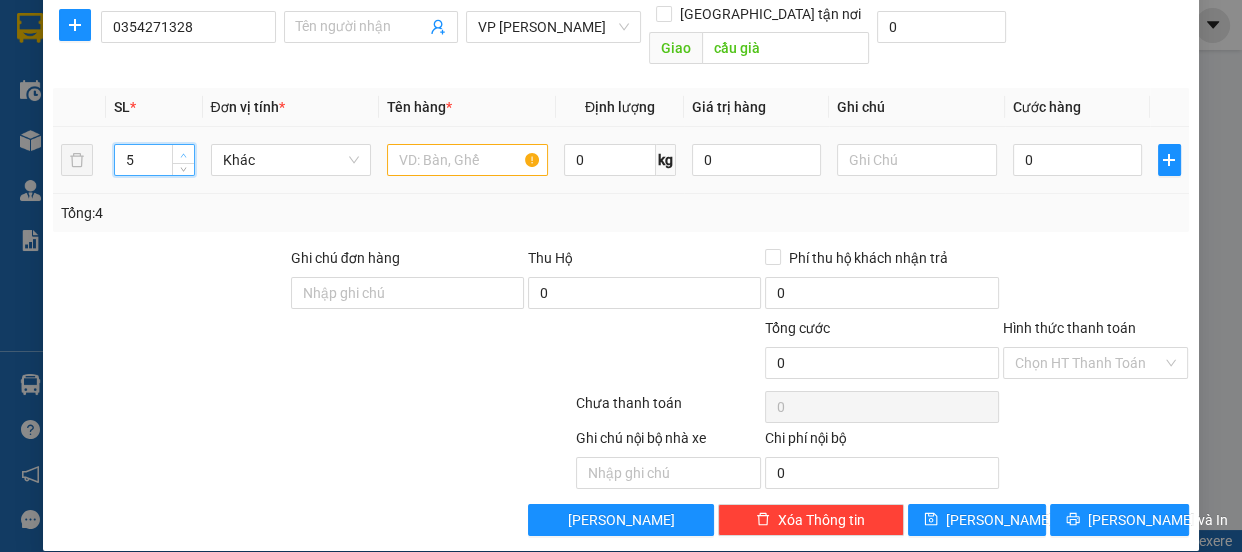 click at bounding box center (183, 154) 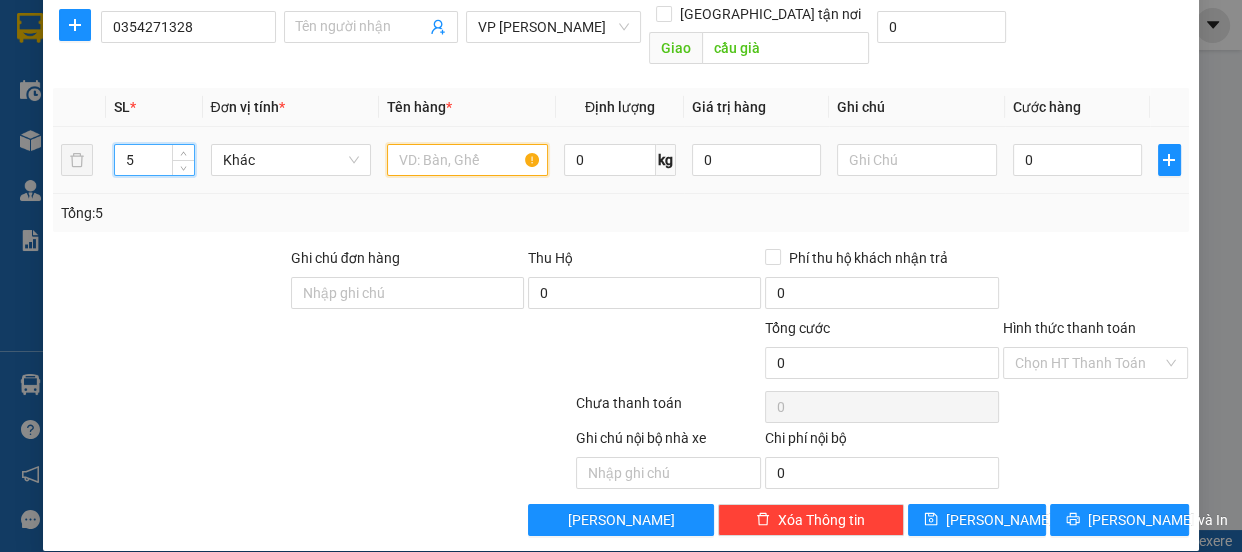 click at bounding box center [467, 160] 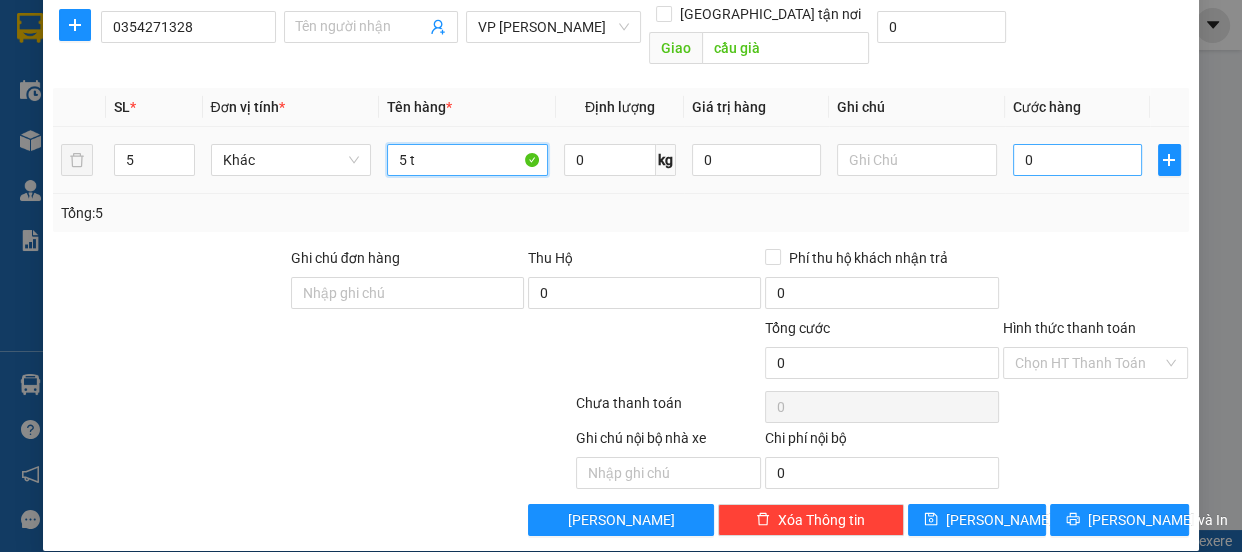type on "5 t" 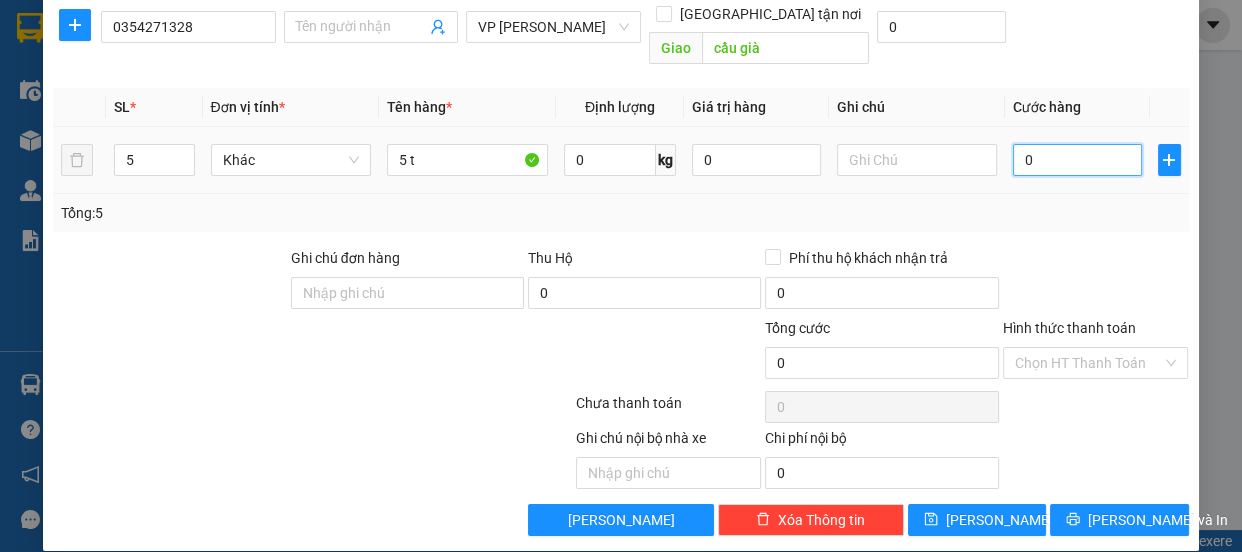click on "0" at bounding box center (1077, 160) 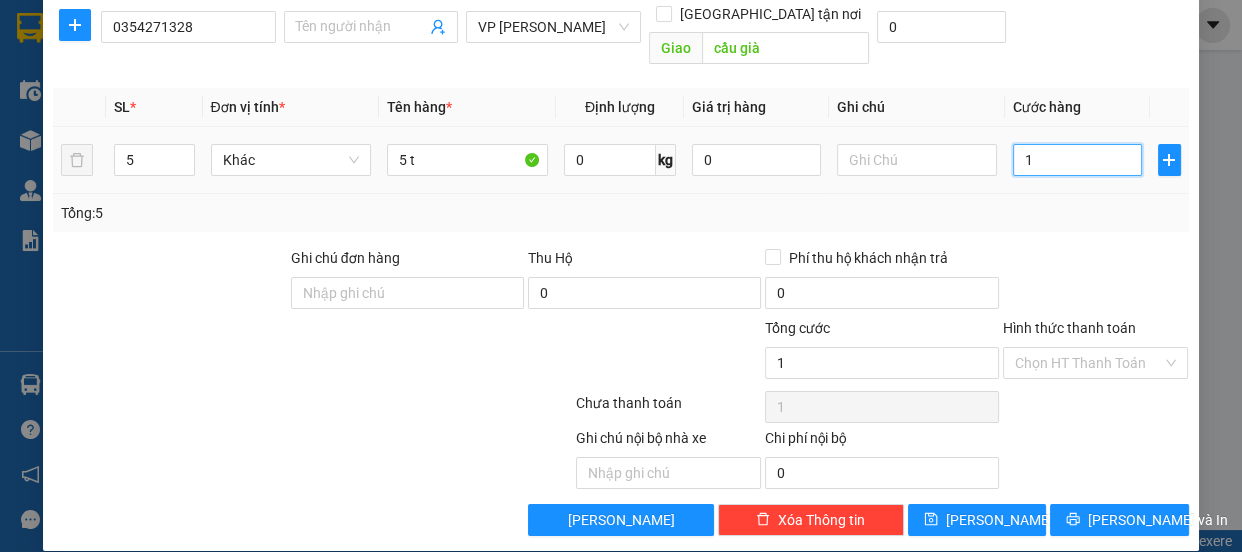 type on "15" 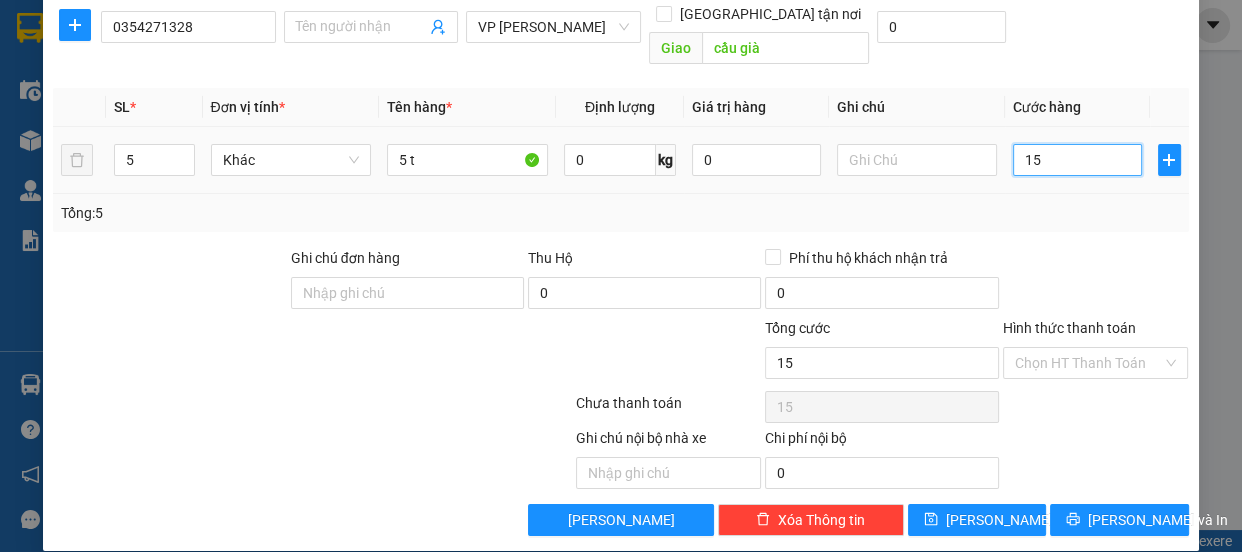 type on "150" 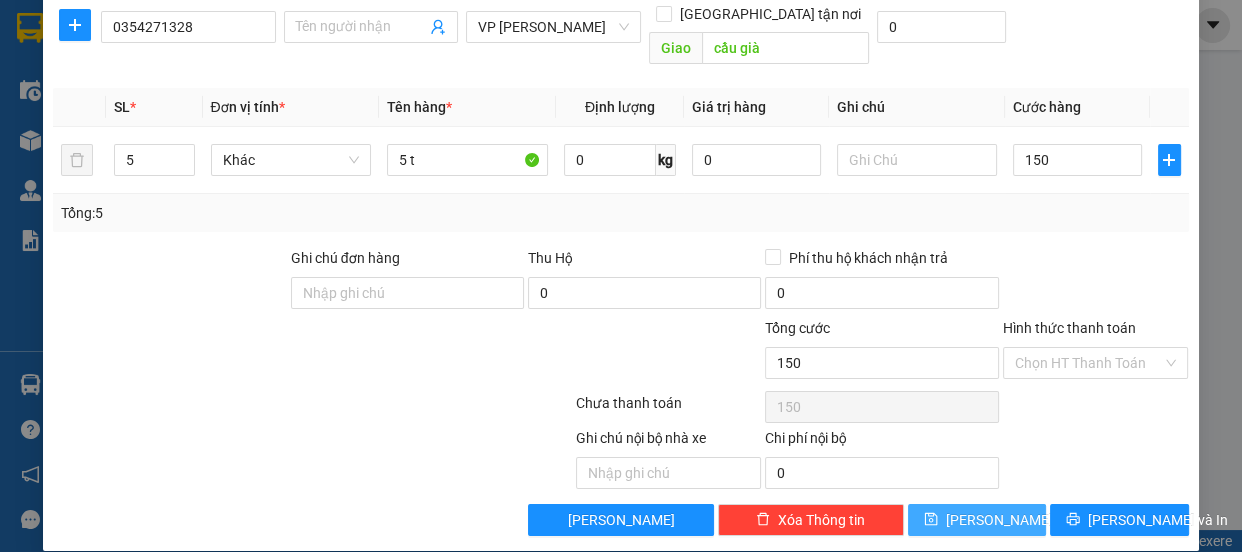 type on "150.000" 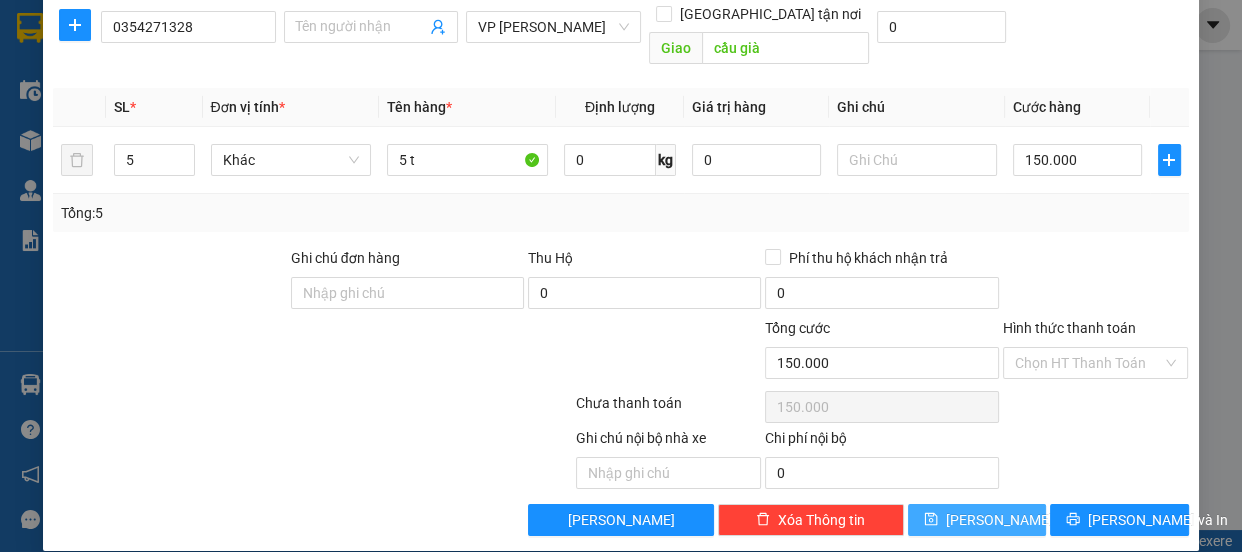click on "[PERSON_NAME]" at bounding box center [977, 520] 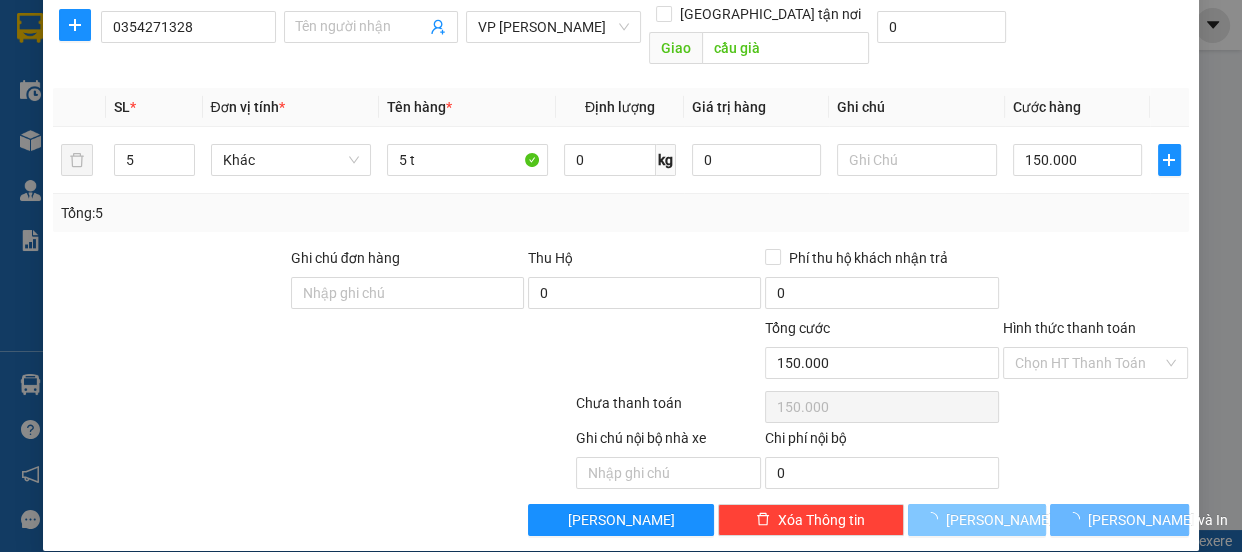 type 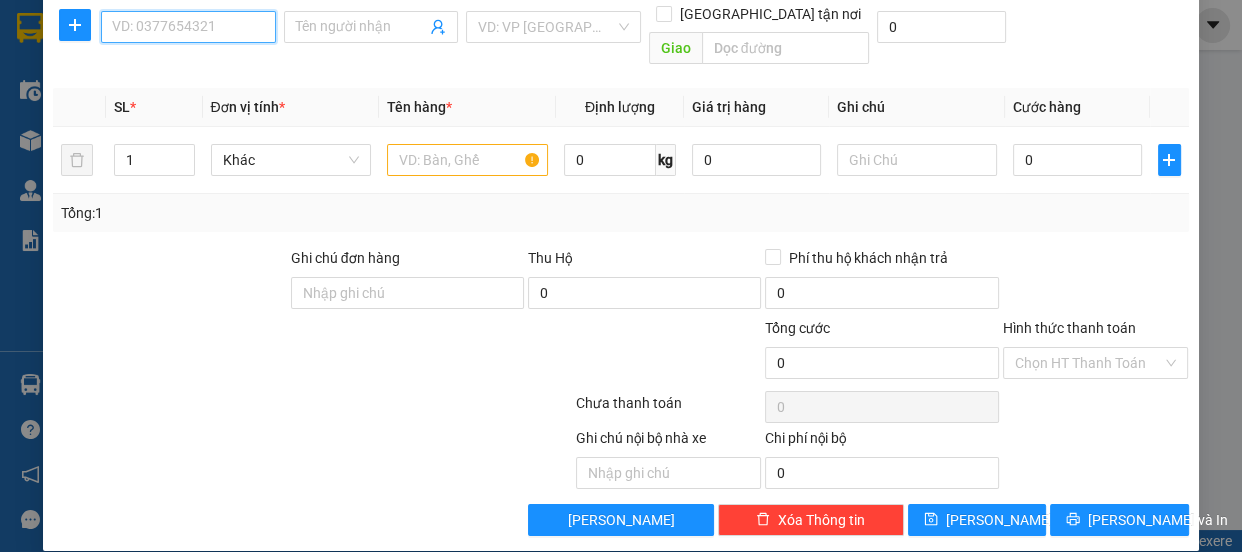 click on "SĐT Người Nhận" at bounding box center (188, 27) 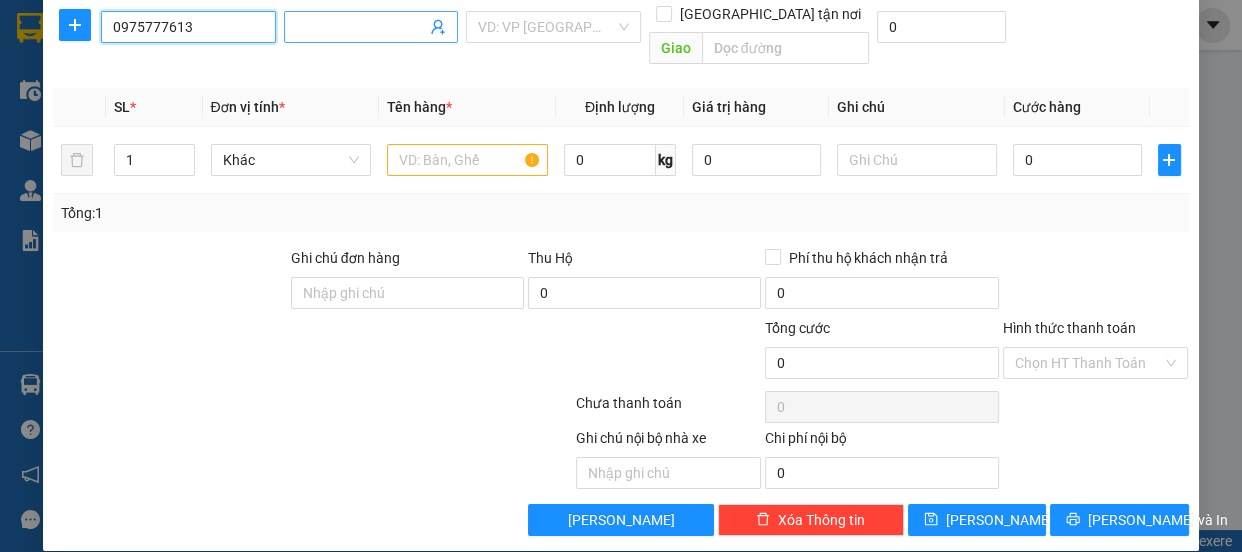 type on "0975777613" 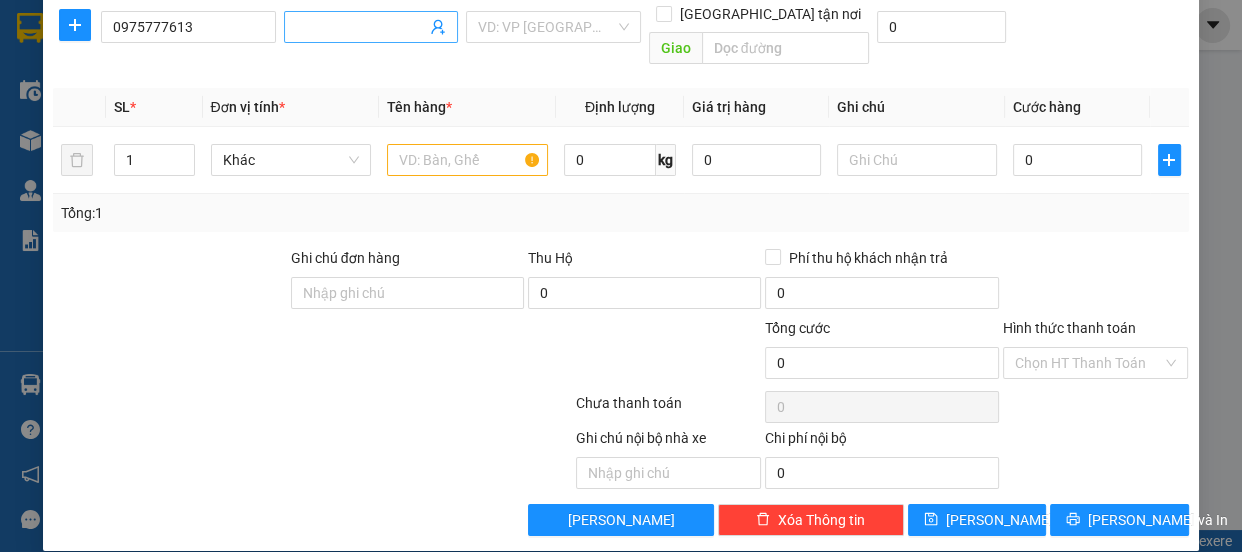 click on "Người nhận" at bounding box center (361, 27) 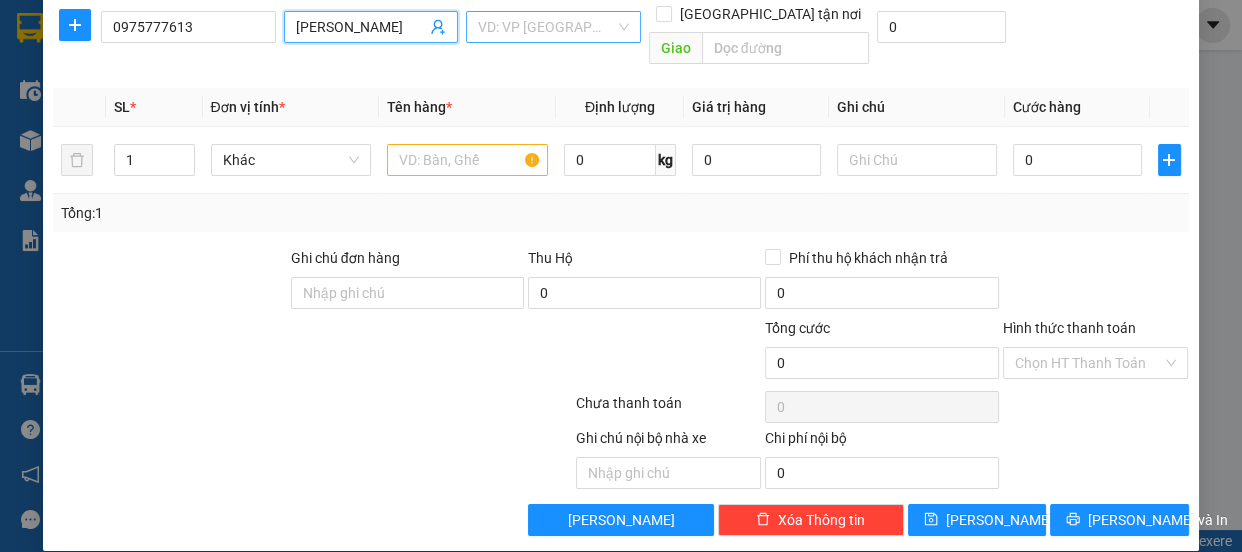type on "[PERSON_NAME]" 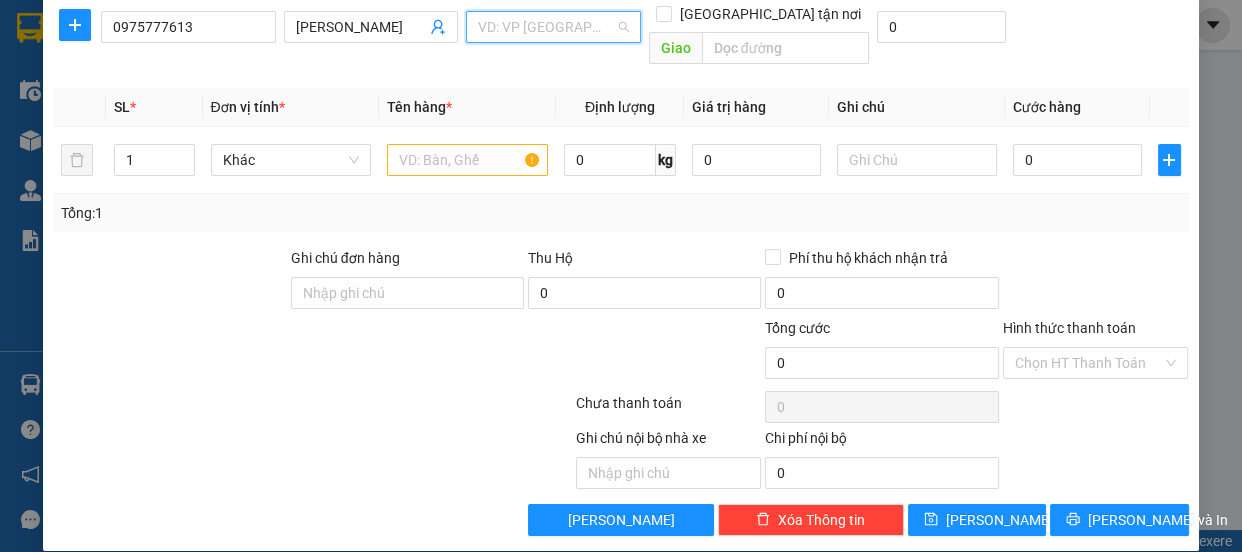 click at bounding box center (546, 27) 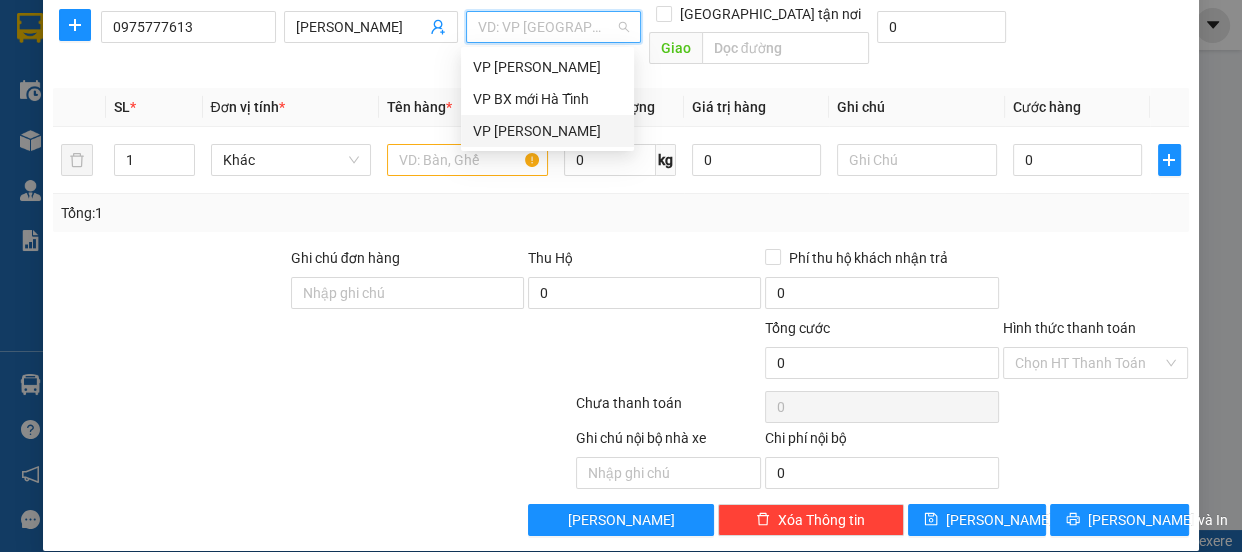 click on "VP [PERSON_NAME]" at bounding box center (547, 131) 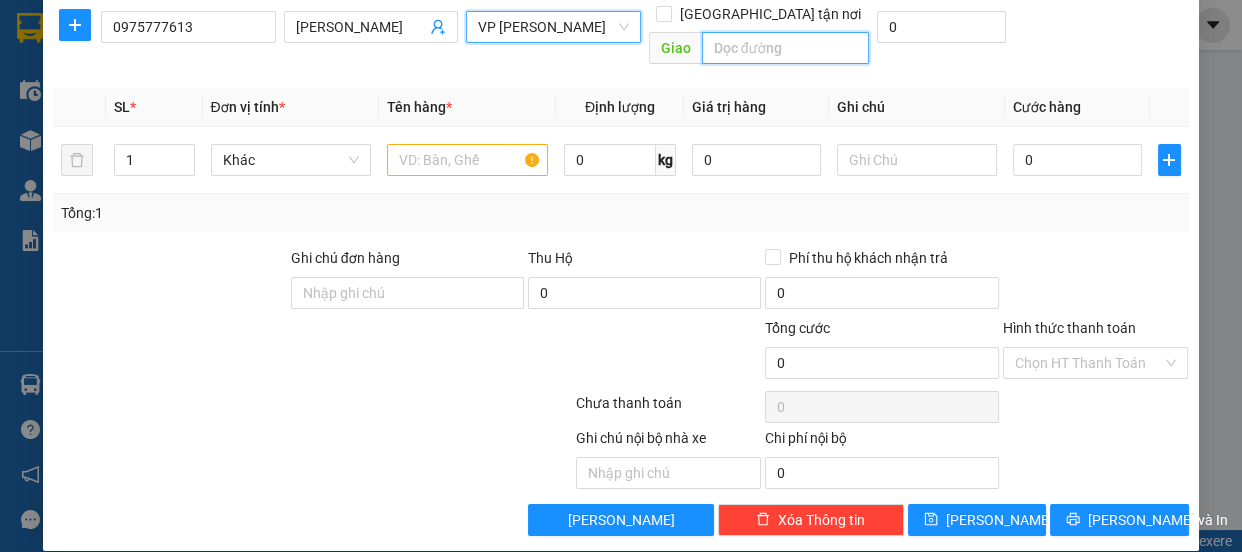 click at bounding box center [785, 48] 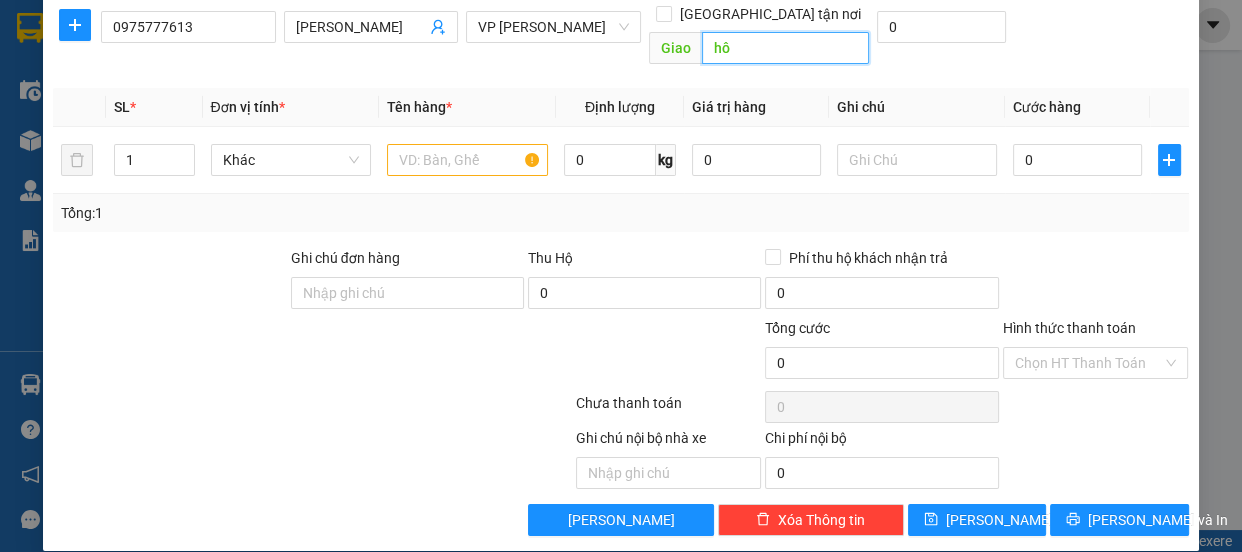 type on "h" 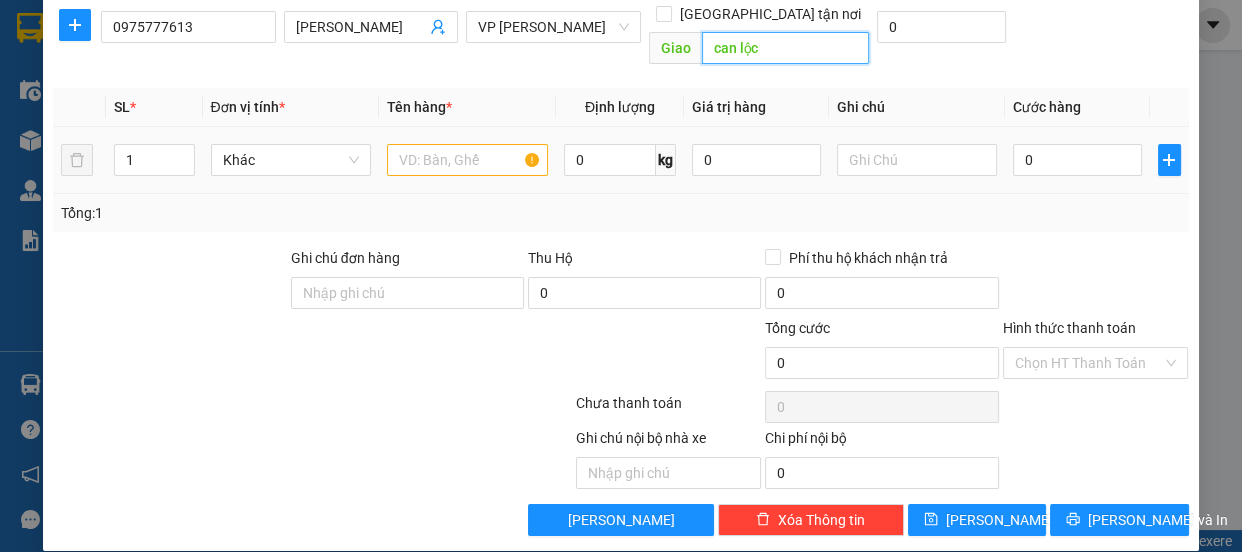 type on "can lộc" 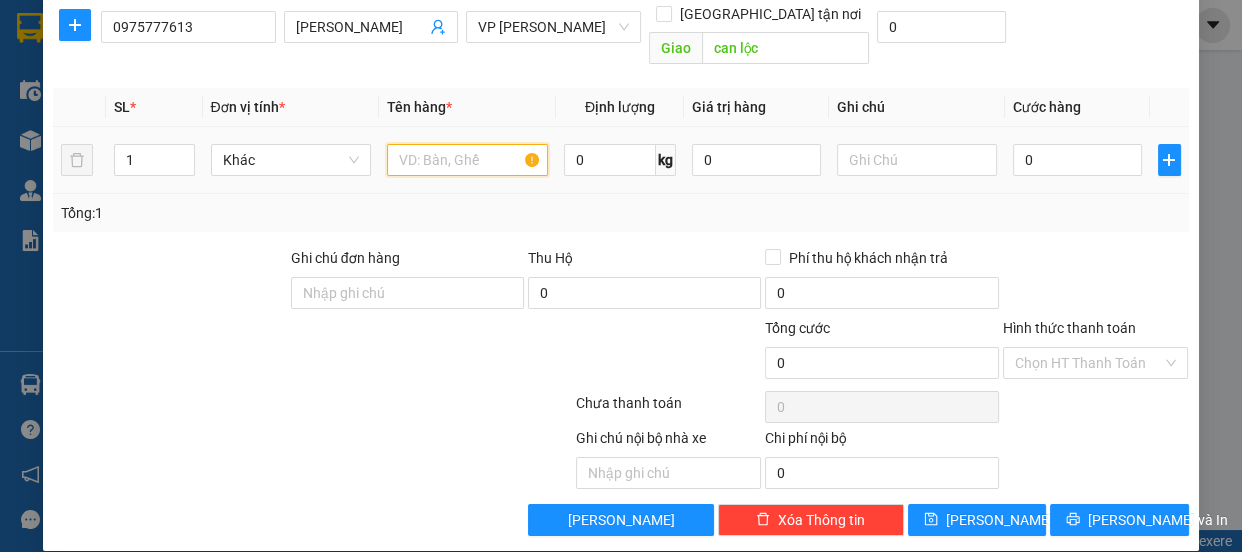 click at bounding box center (467, 160) 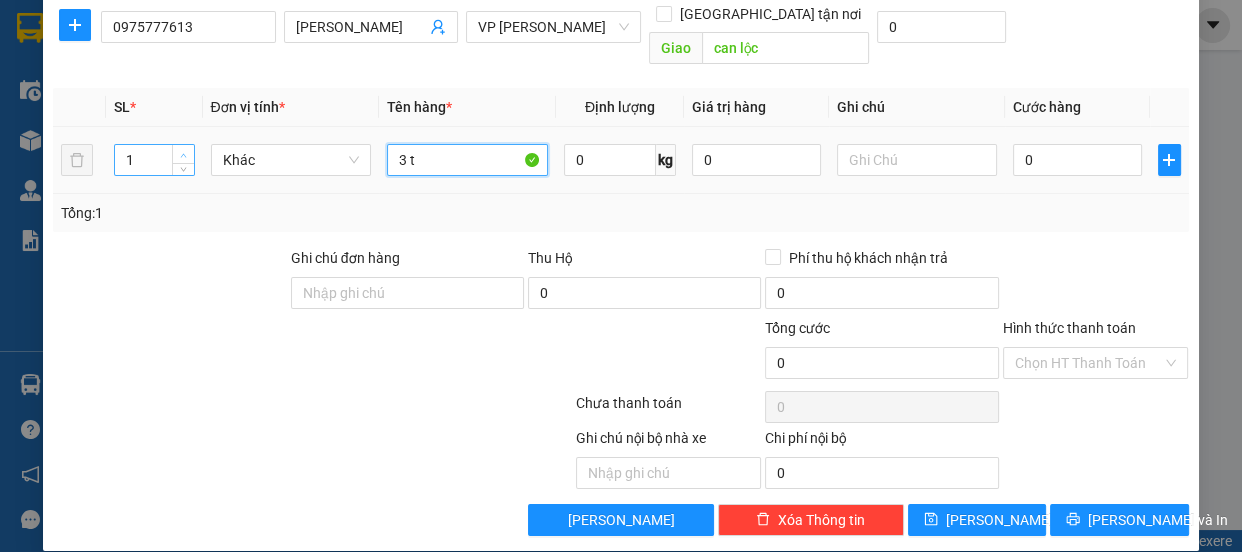 type on "3 t" 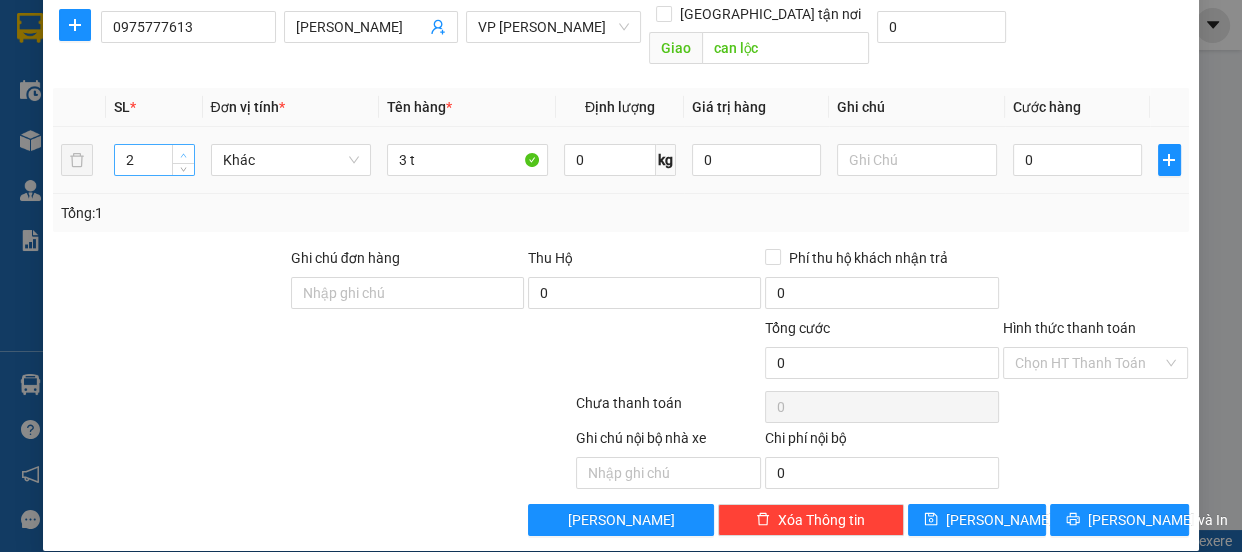 click 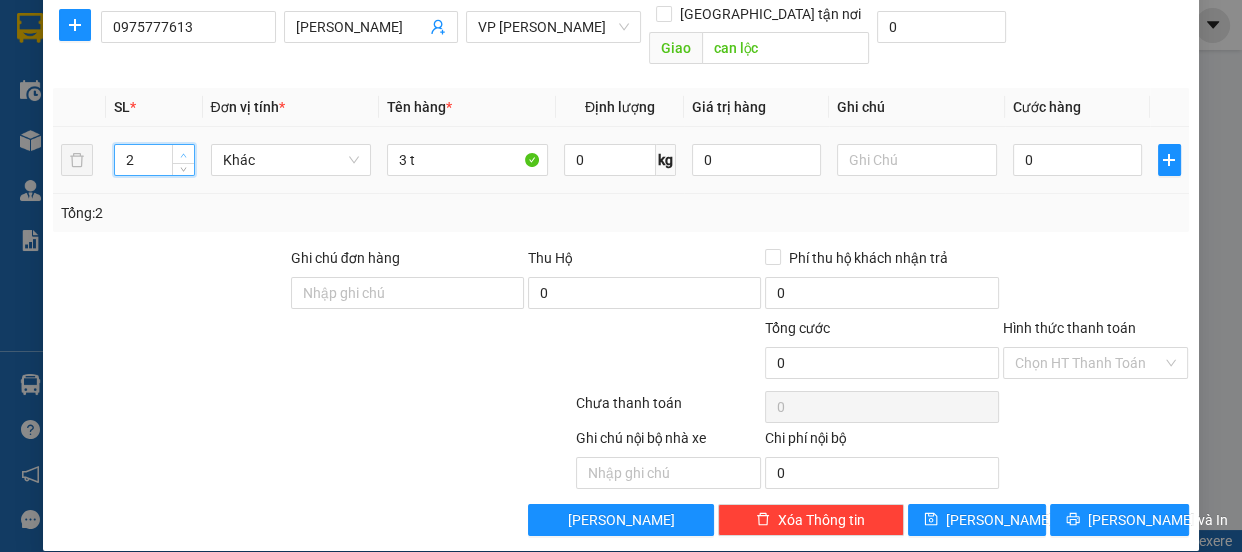 type on "3" 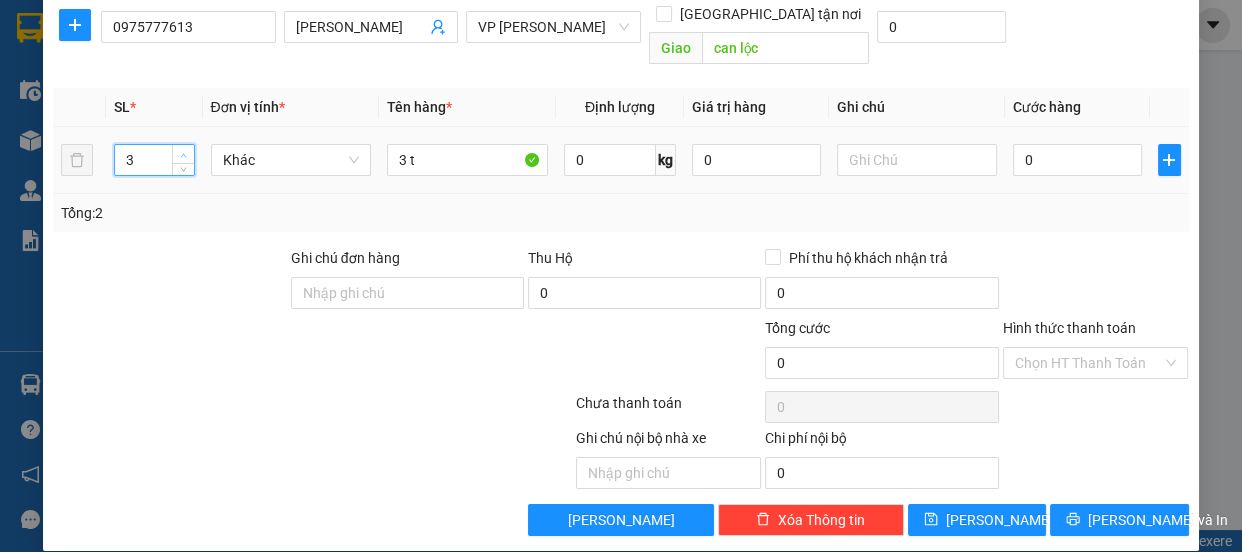 click 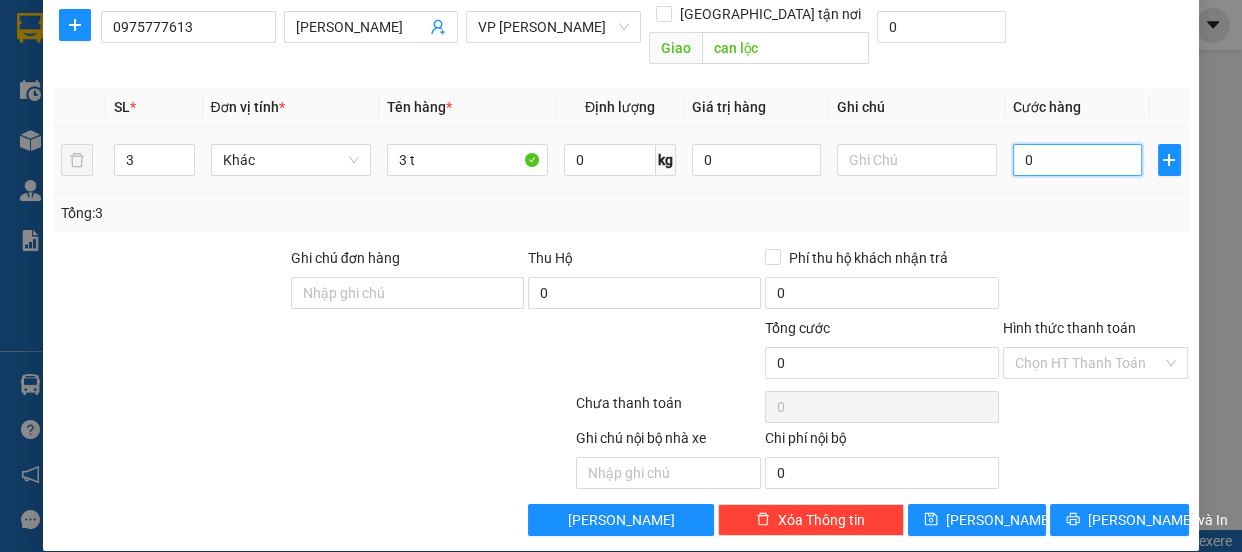 click on "0" at bounding box center (1077, 160) 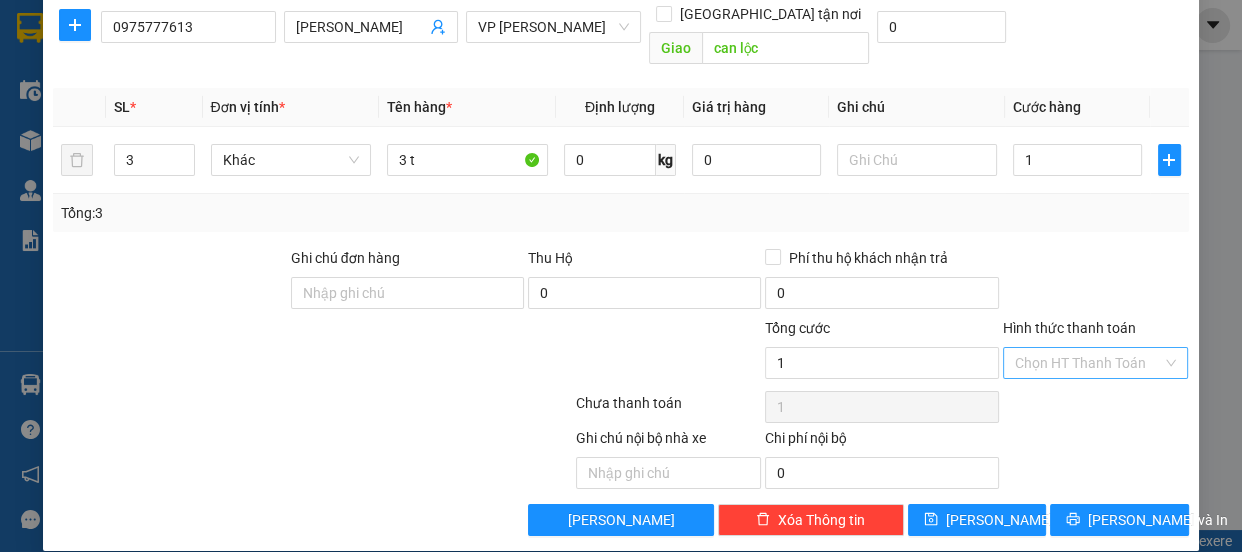 type on "1.000" 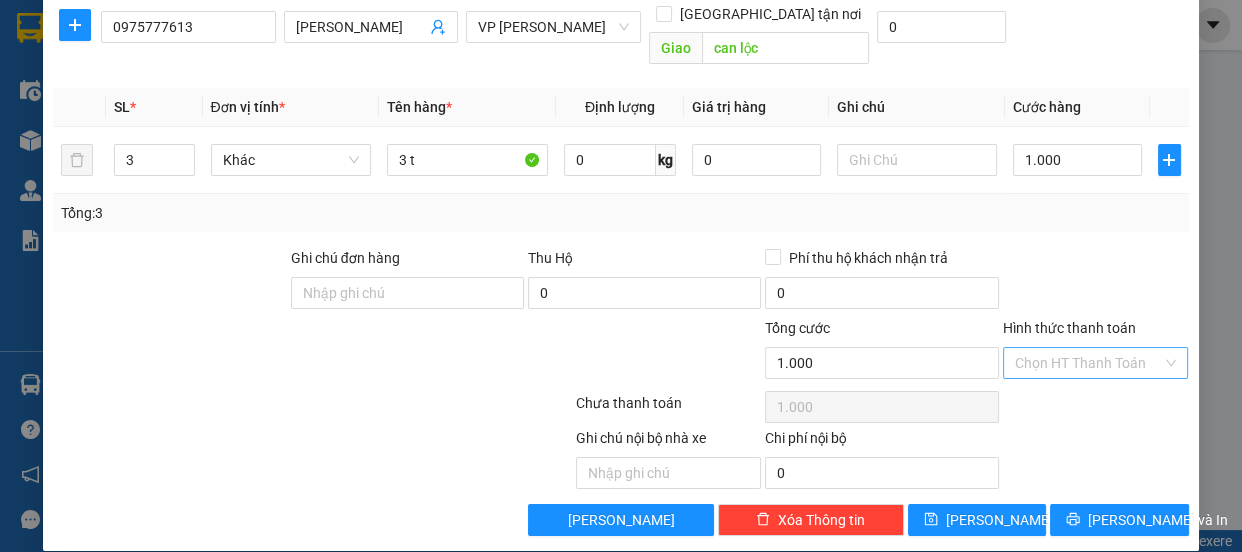 click on "Hình thức thanh toán" at bounding box center (1089, 363) 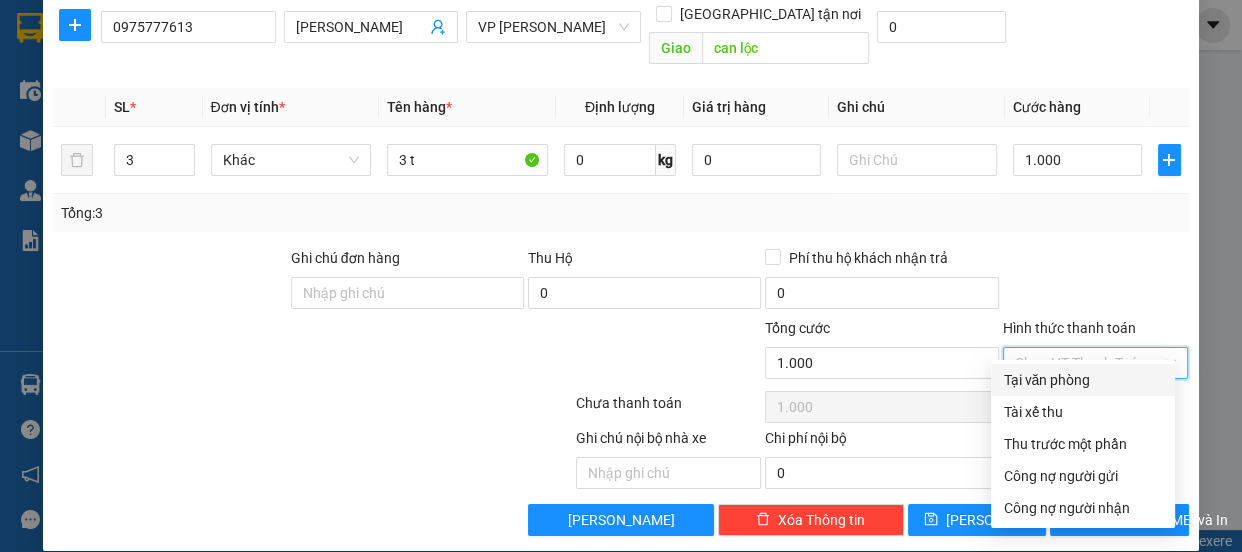 click on "Tại văn phòng" at bounding box center [1083, 380] 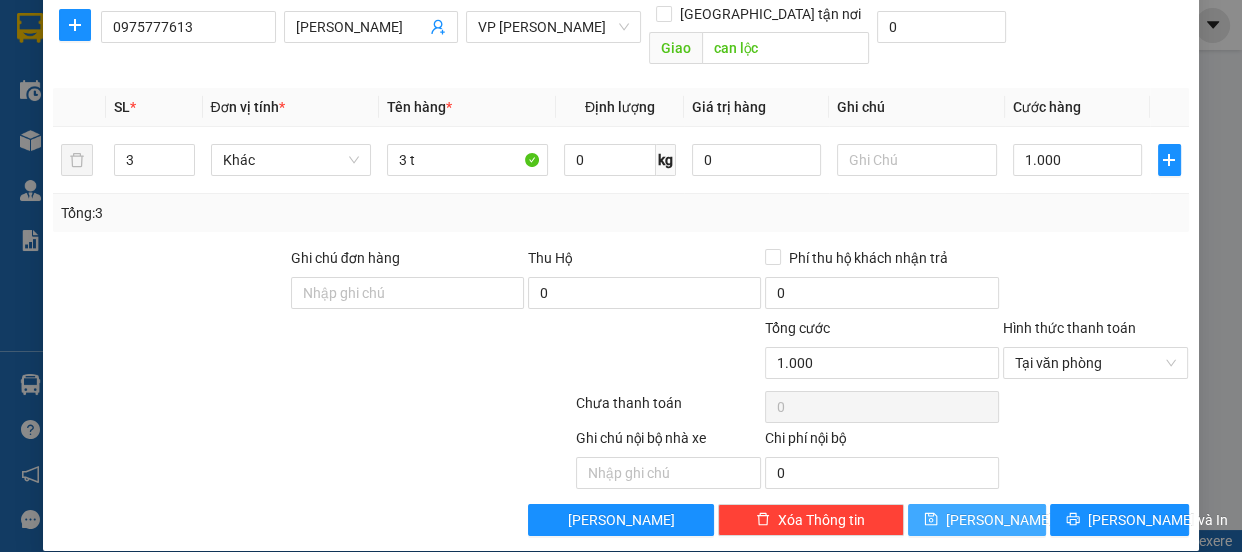 click on "[PERSON_NAME]" at bounding box center (999, 520) 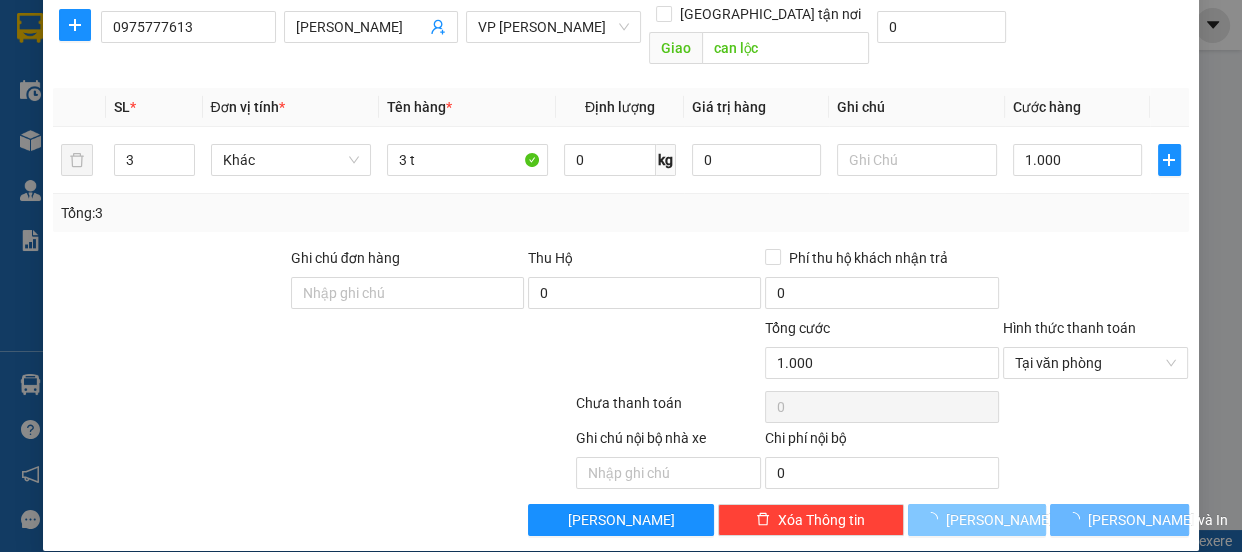 type 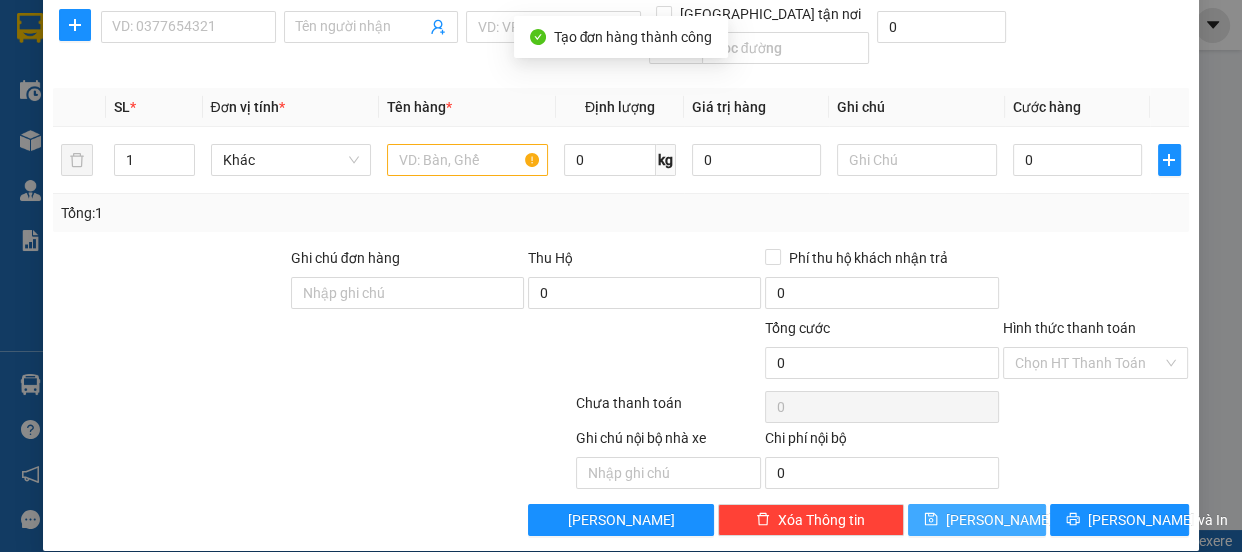scroll, scrollTop: 0, scrollLeft: 0, axis: both 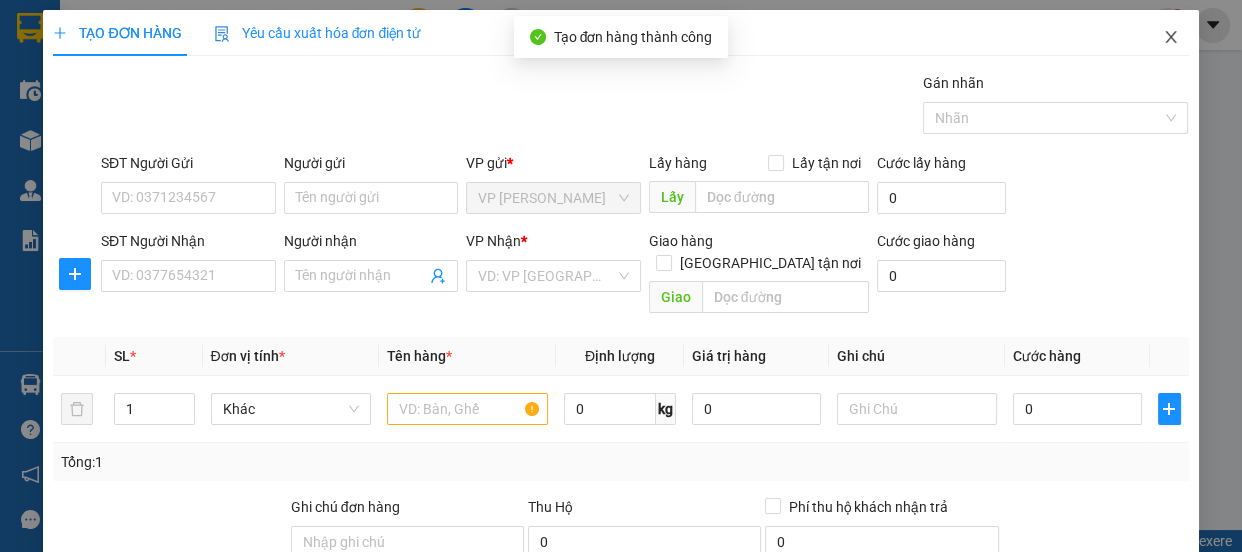 click at bounding box center (1171, 38) 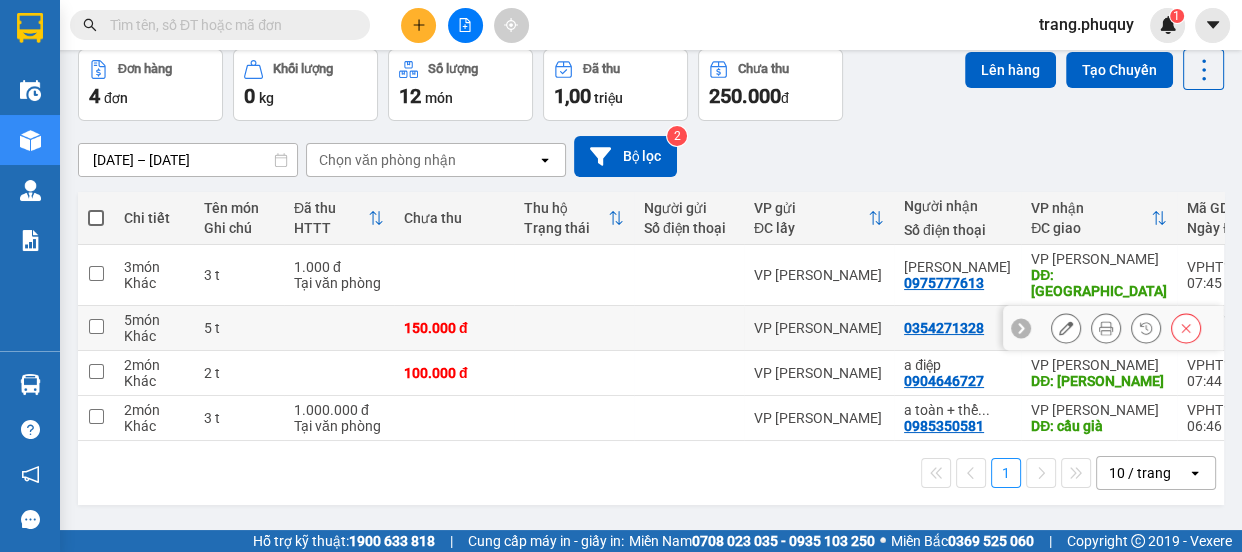 scroll, scrollTop: 91, scrollLeft: 0, axis: vertical 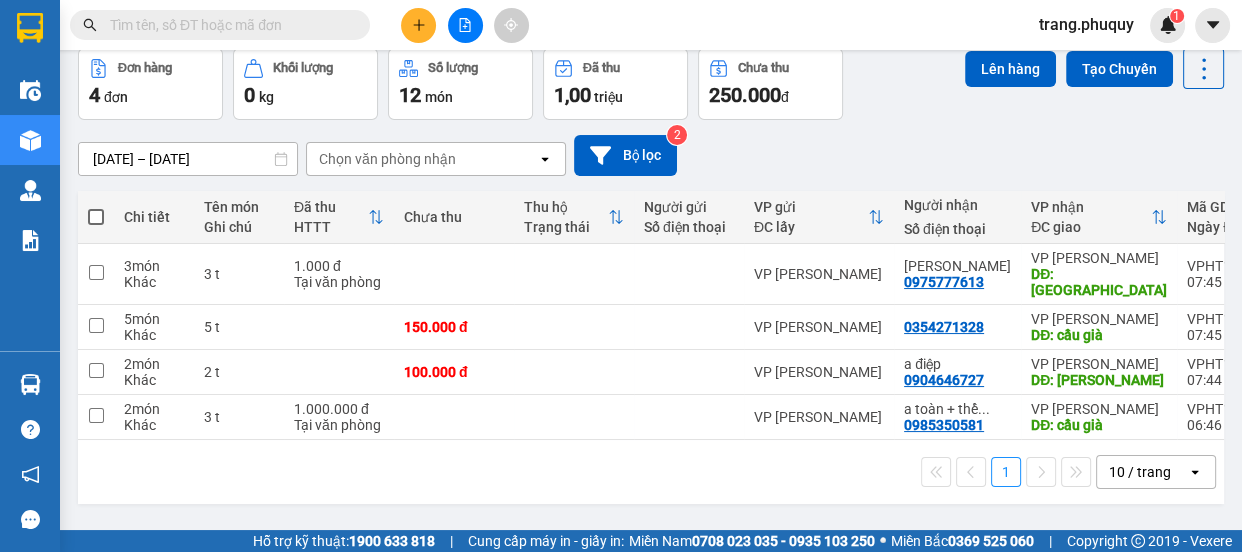 click at bounding box center [96, 217] 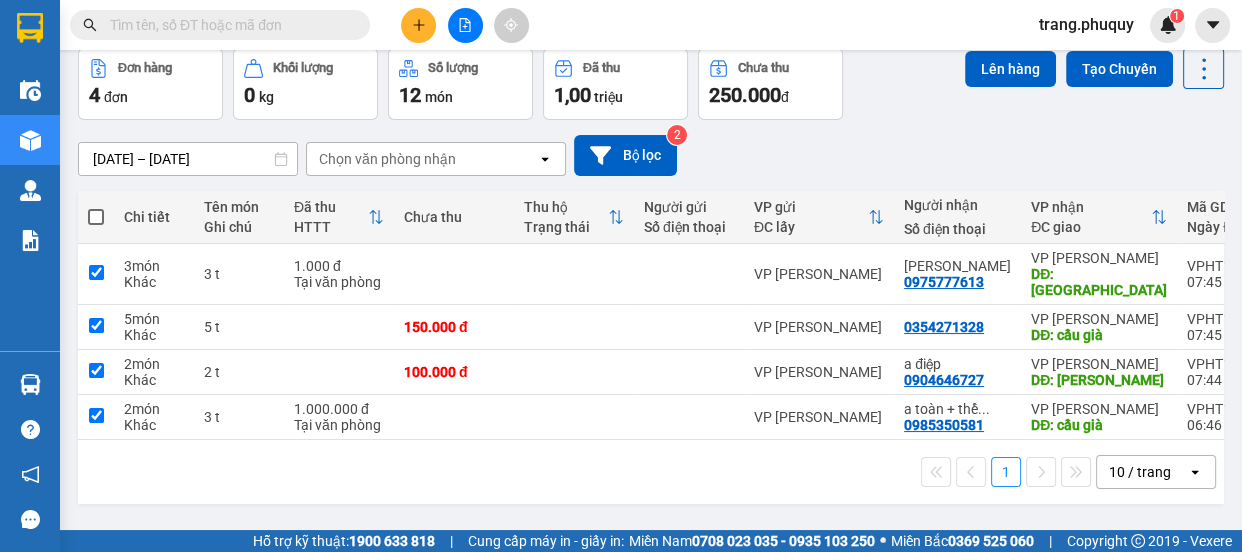 checkbox on "true" 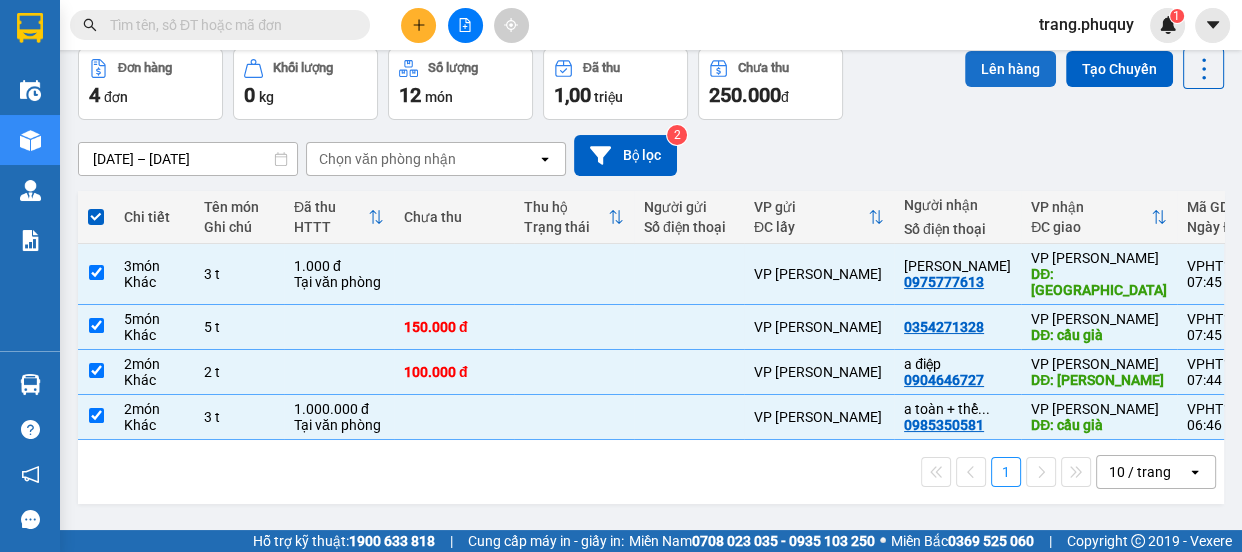 click on "Lên hàng" at bounding box center [1010, 69] 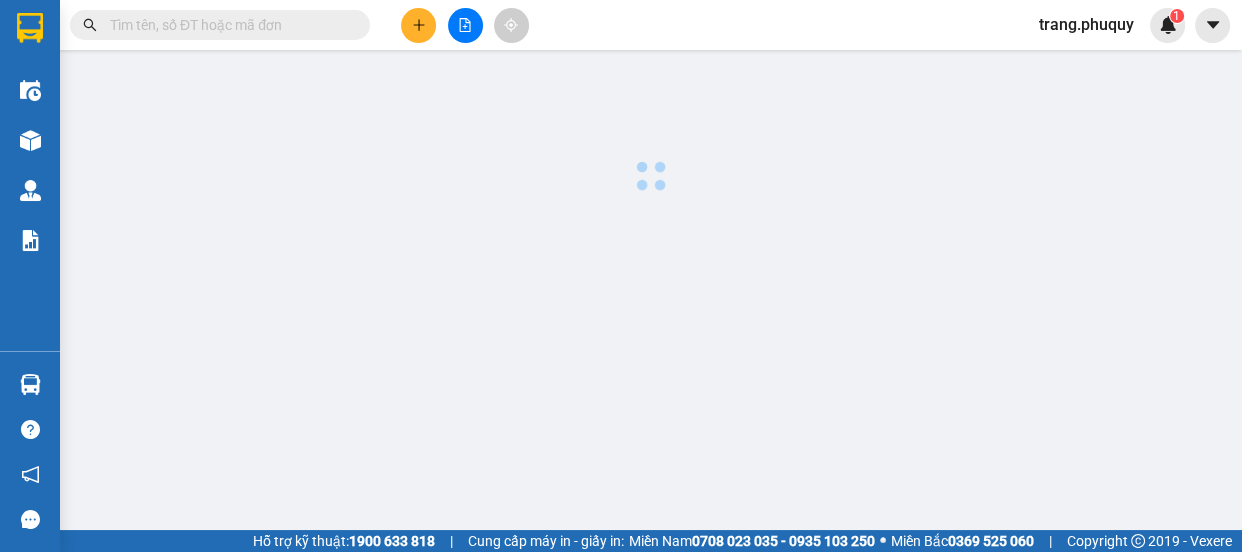 scroll, scrollTop: 0, scrollLeft: 0, axis: both 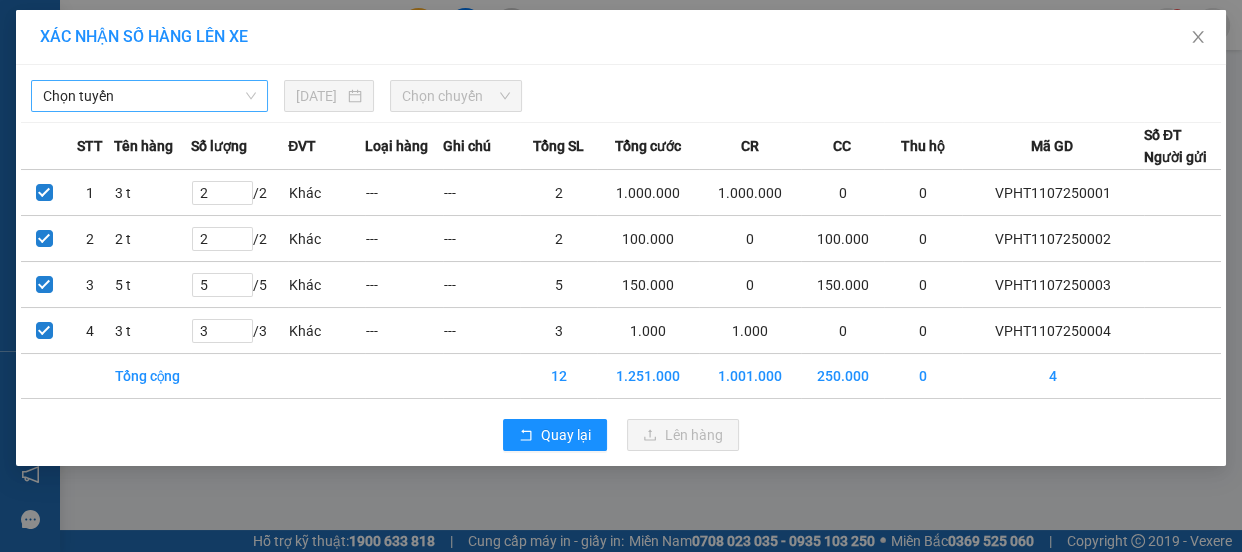click on "Chọn tuyến" at bounding box center [149, 96] 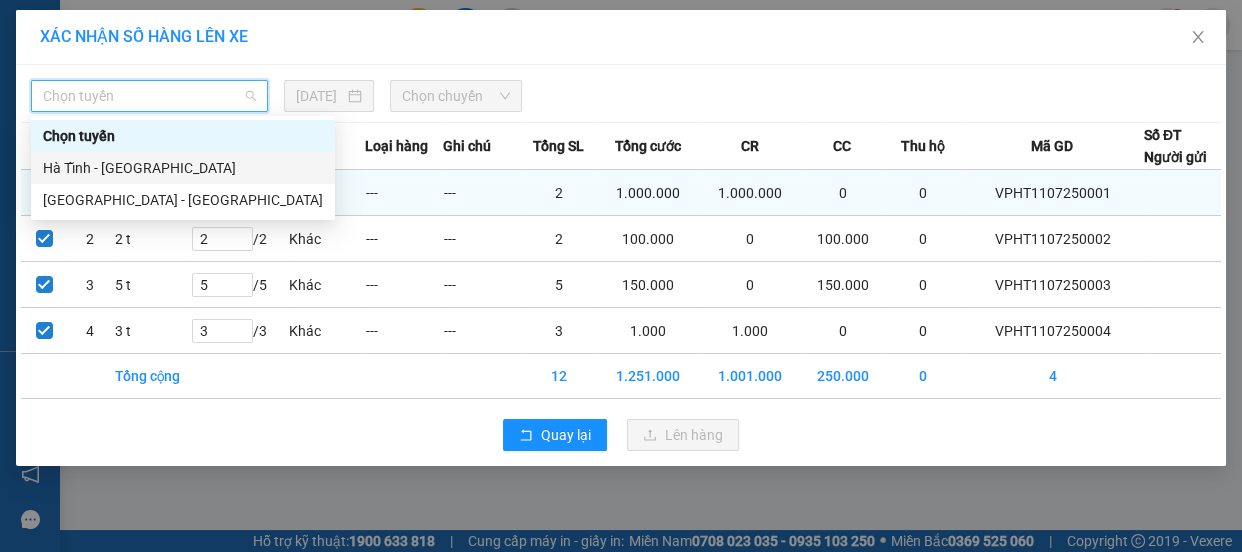 drag, startPoint x: 147, startPoint y: 167, endPoint x: 194, endPoint y: 170, distance: 47.095646 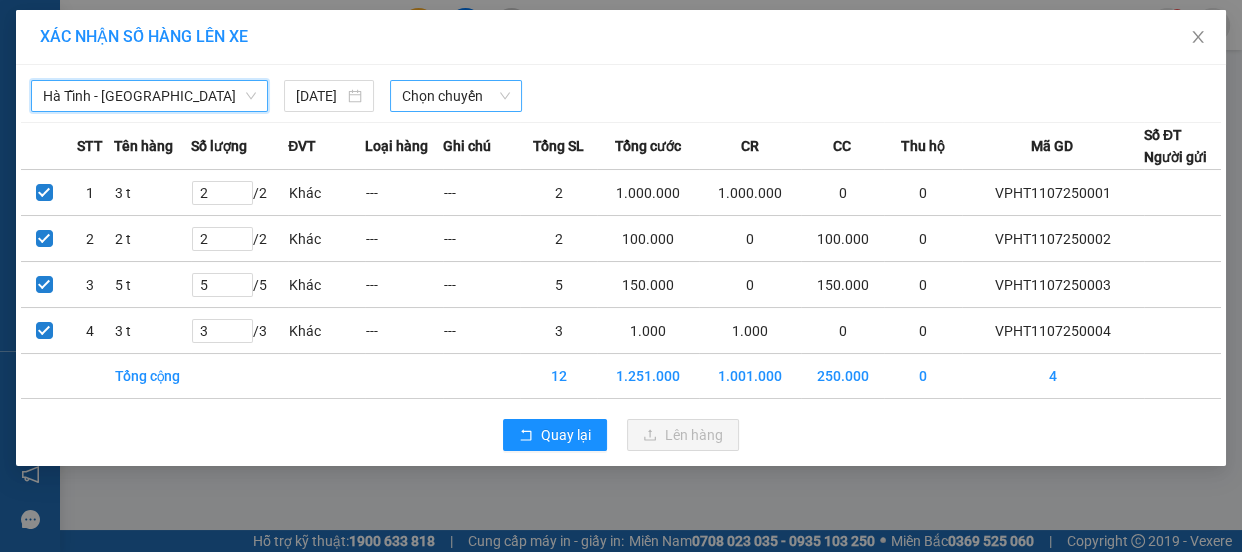 click on "Chọn chuyến" at bounding box center (456, 96) 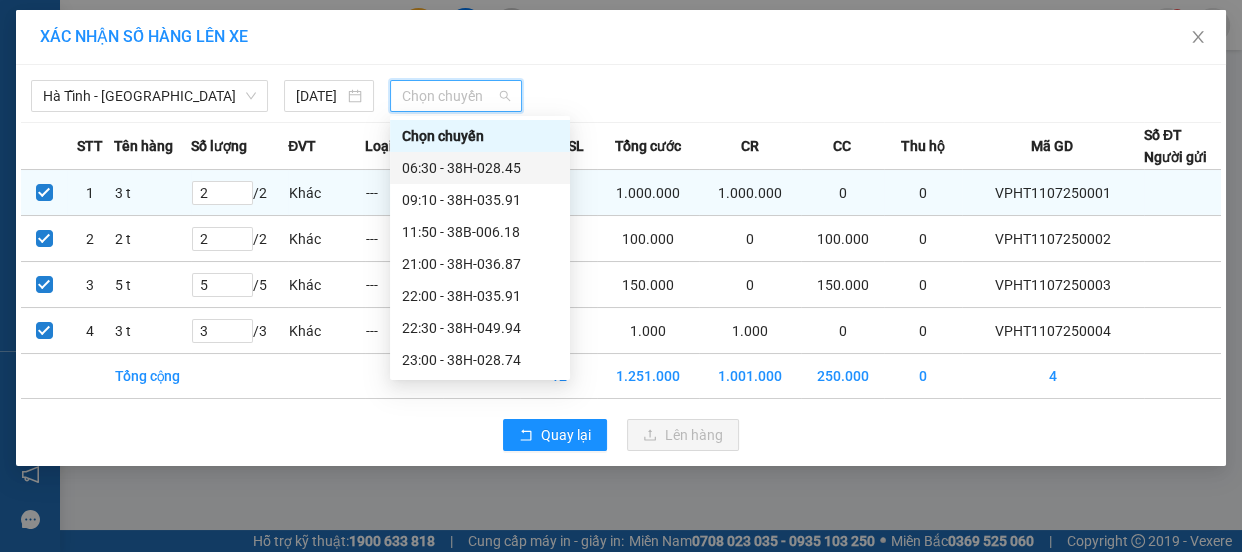 click on "09:10     - 38H-035.91" at bounding box center (480, 200) 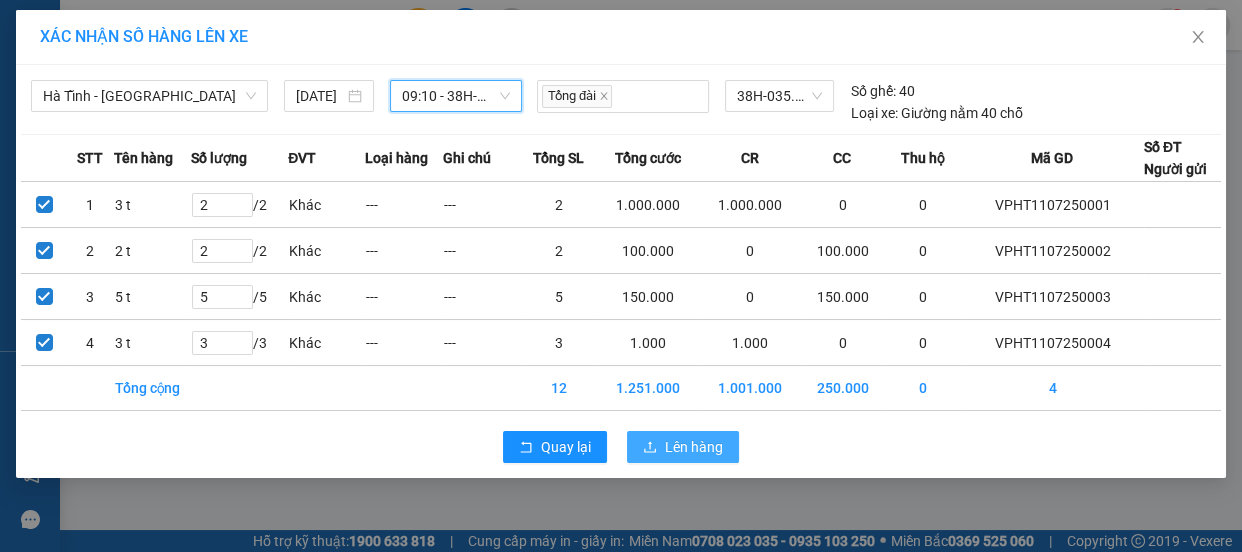 click on "Lên hàng" at bounding box center (694, 447) 